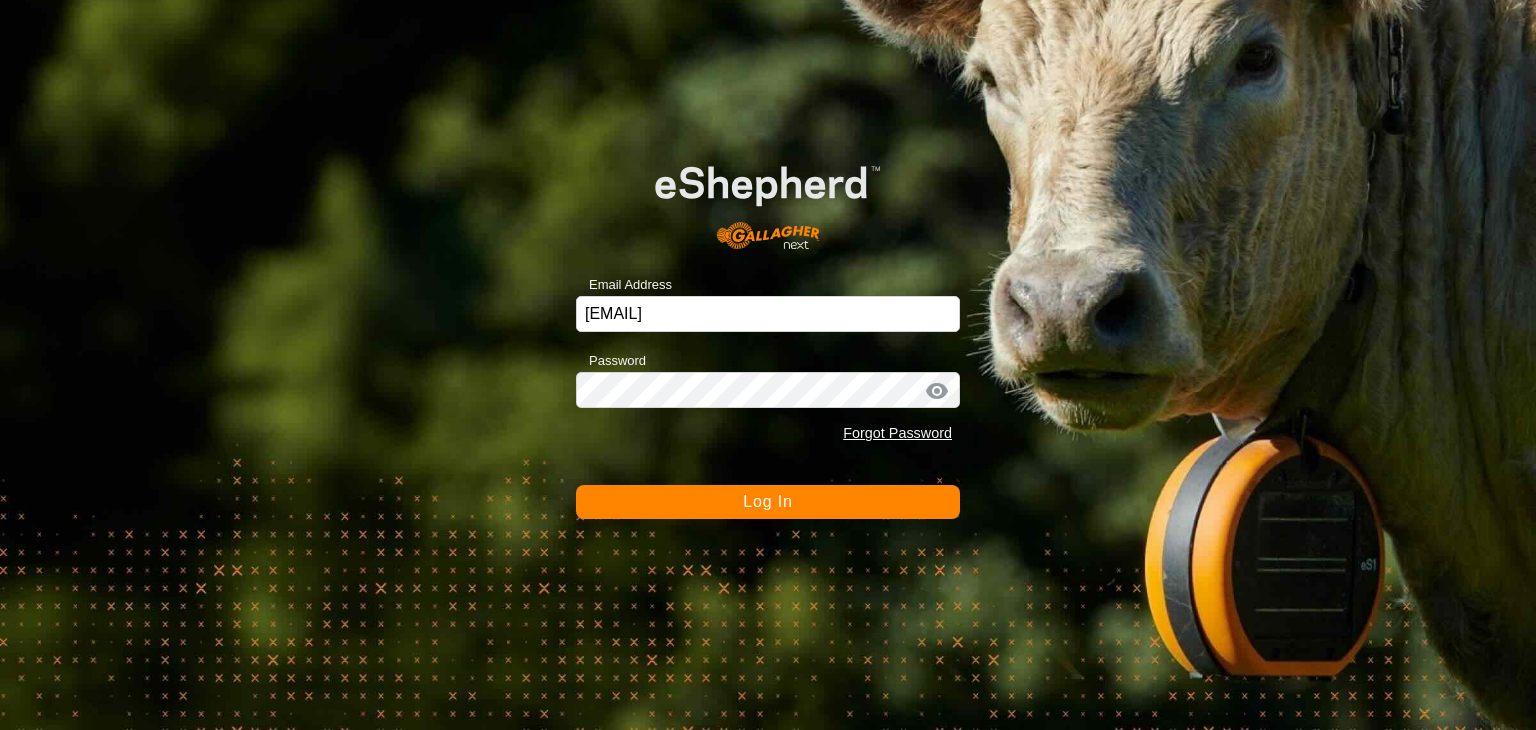 scroll, scrollTop: 0, scrollLeft: 0, axis: both 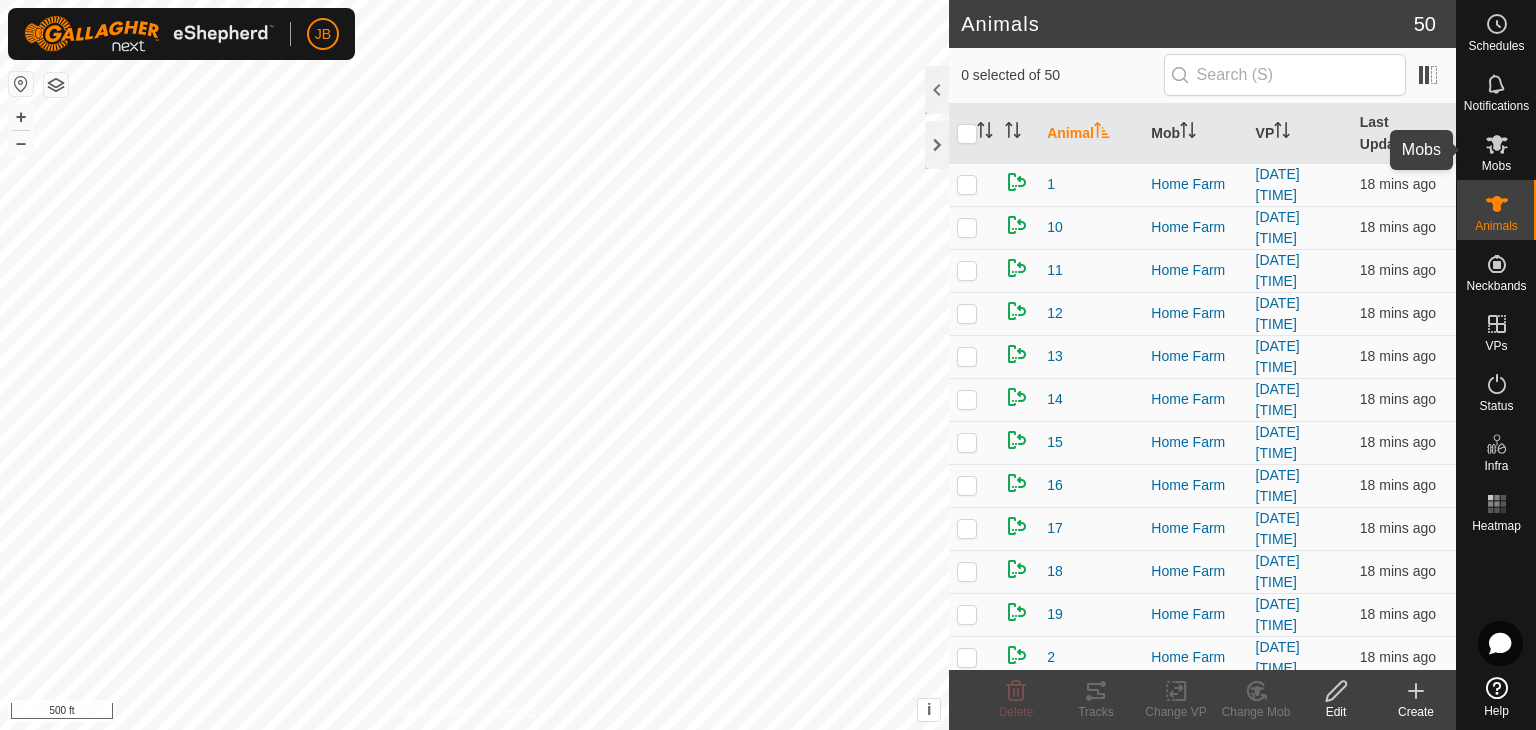 click 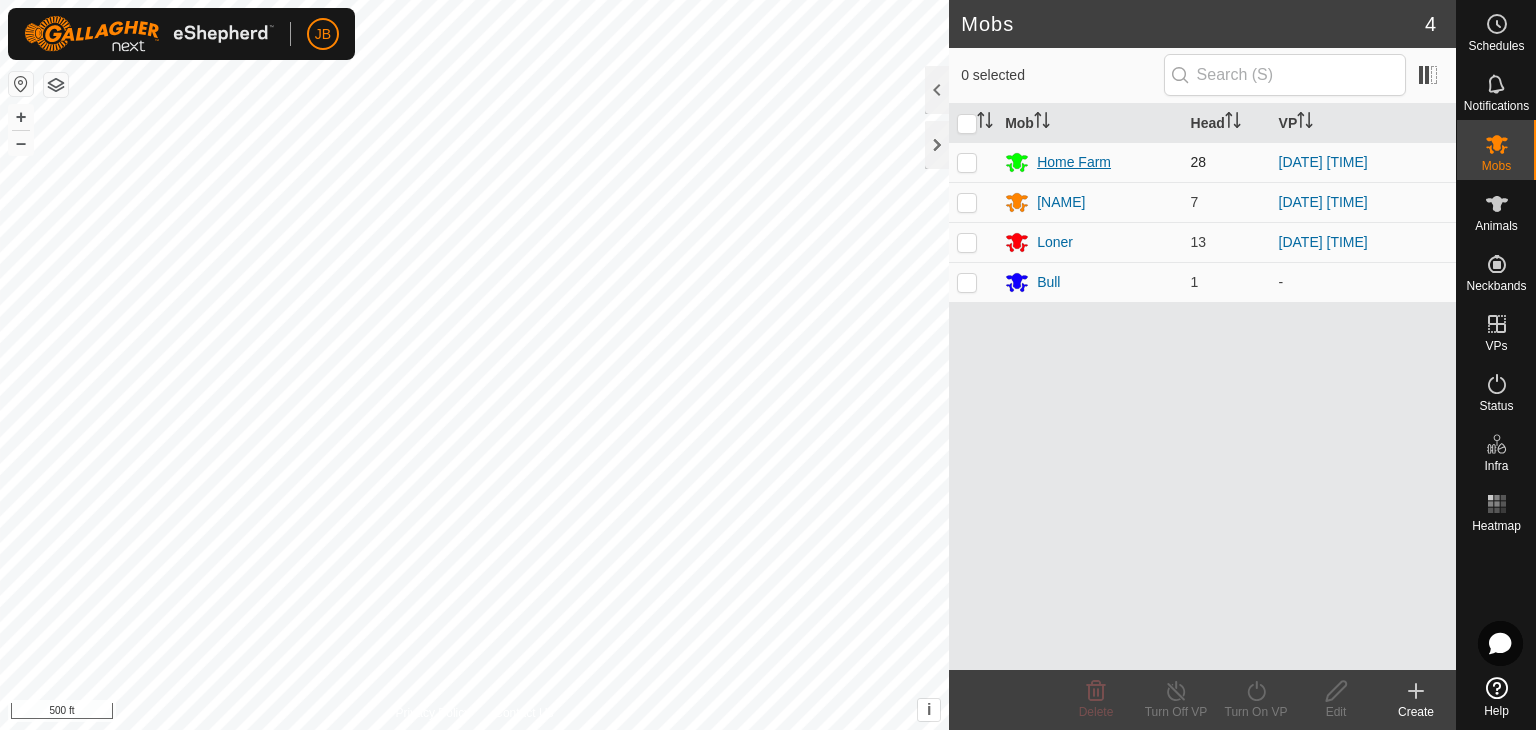 click on "Home Farm" at bounding box center (1074, 162) 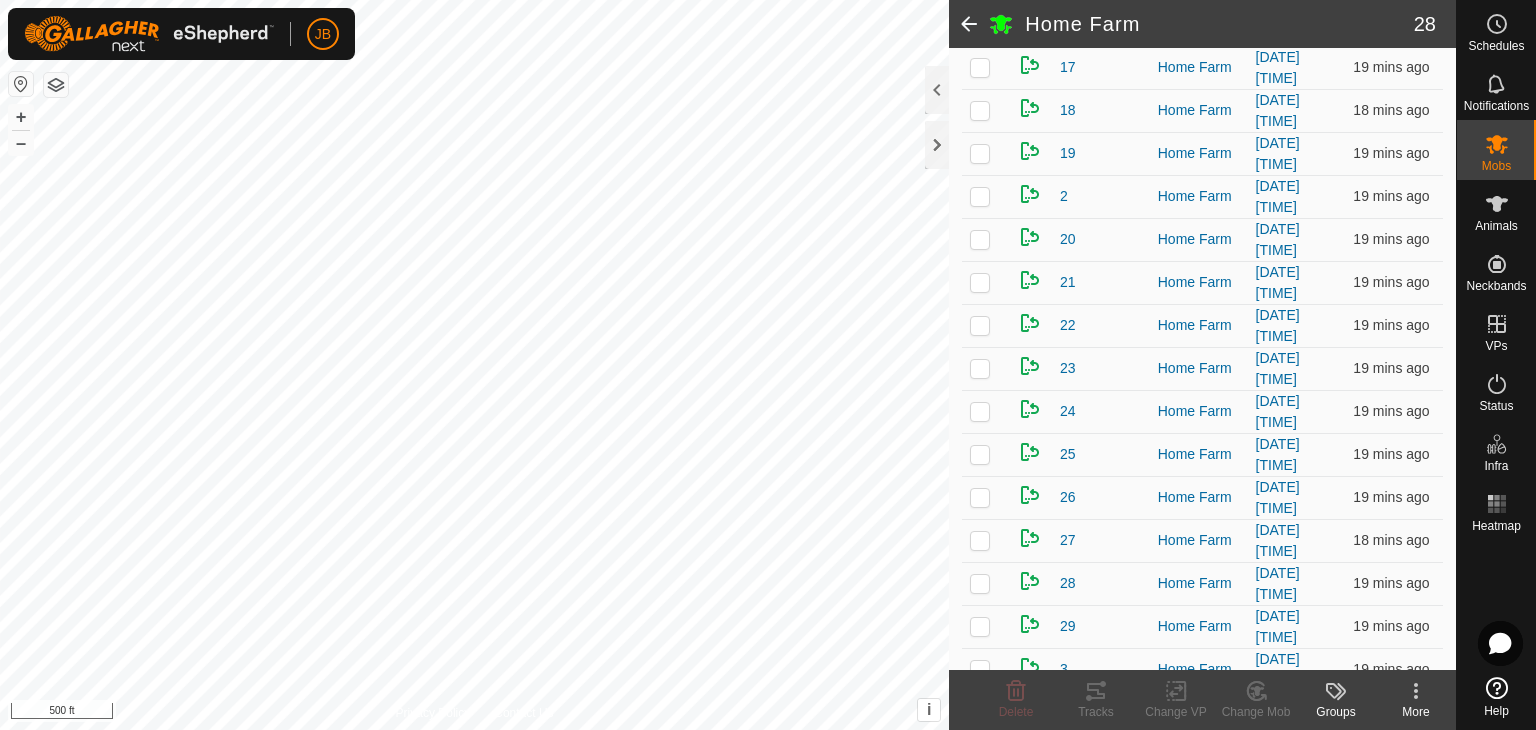 scroll, scrollTop: 622, scrollLeft: 0, axis: vertical 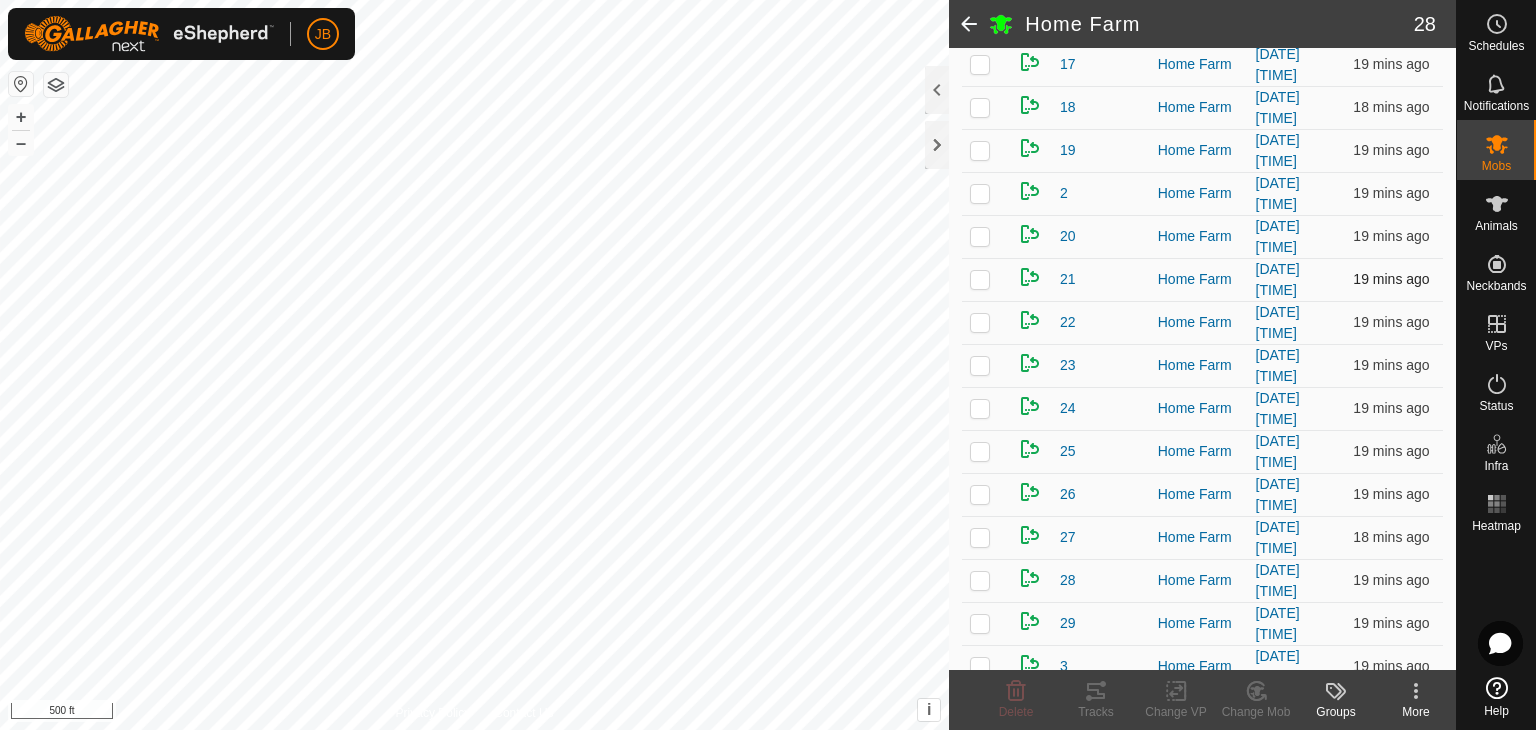 click at bounding box center [980, 279] 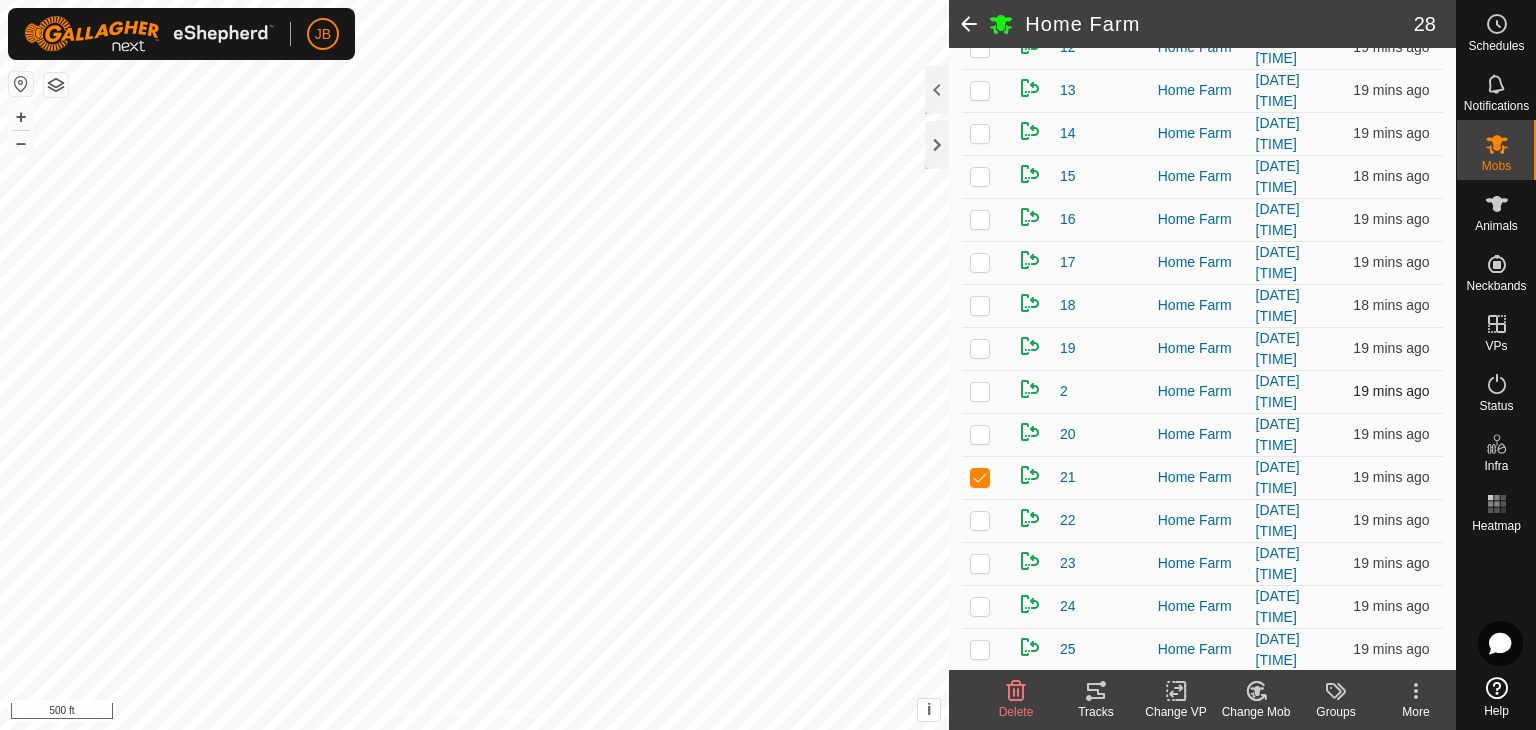 scroll, scrollTop: 422, scrollLeft: 0, axis: vertical 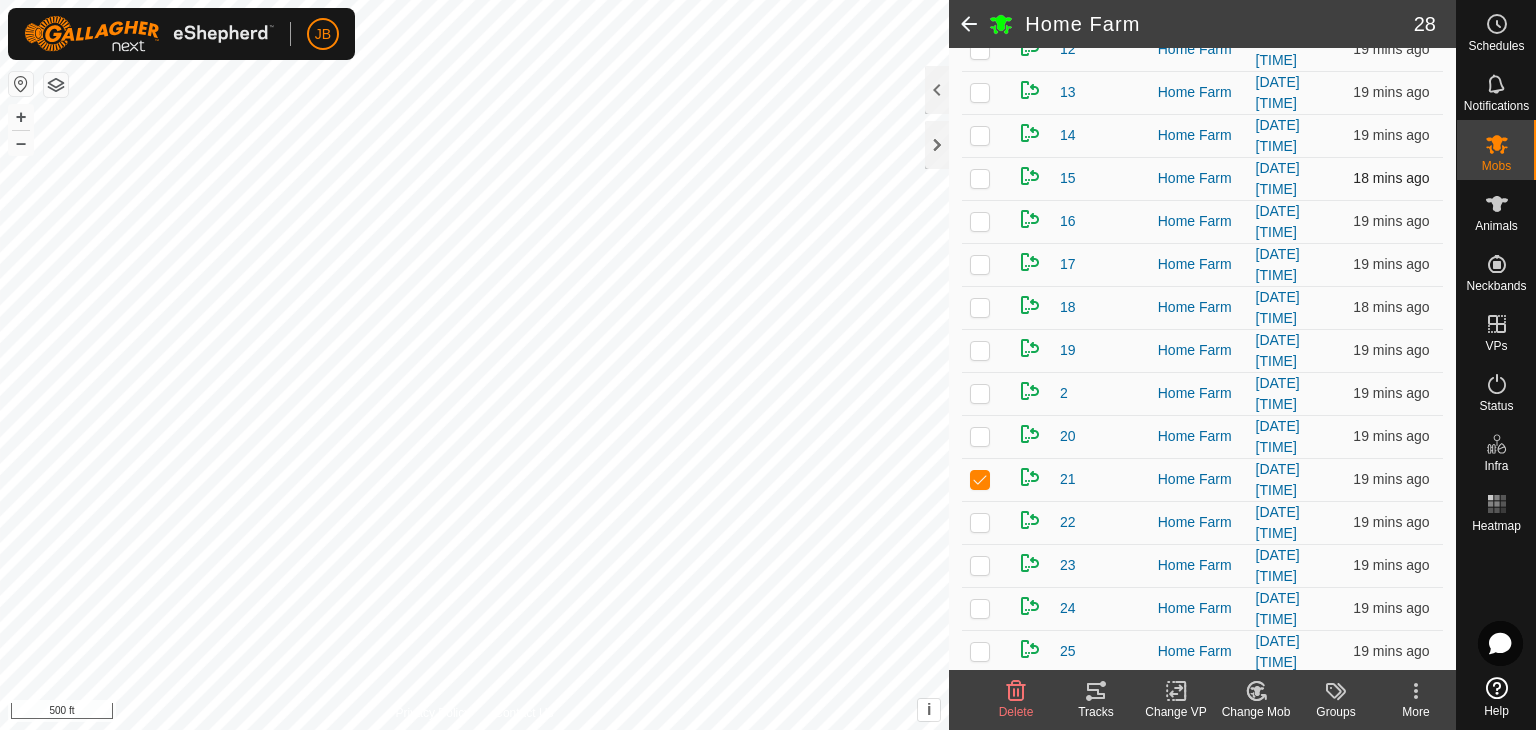 click at bounding box center (980, 178) 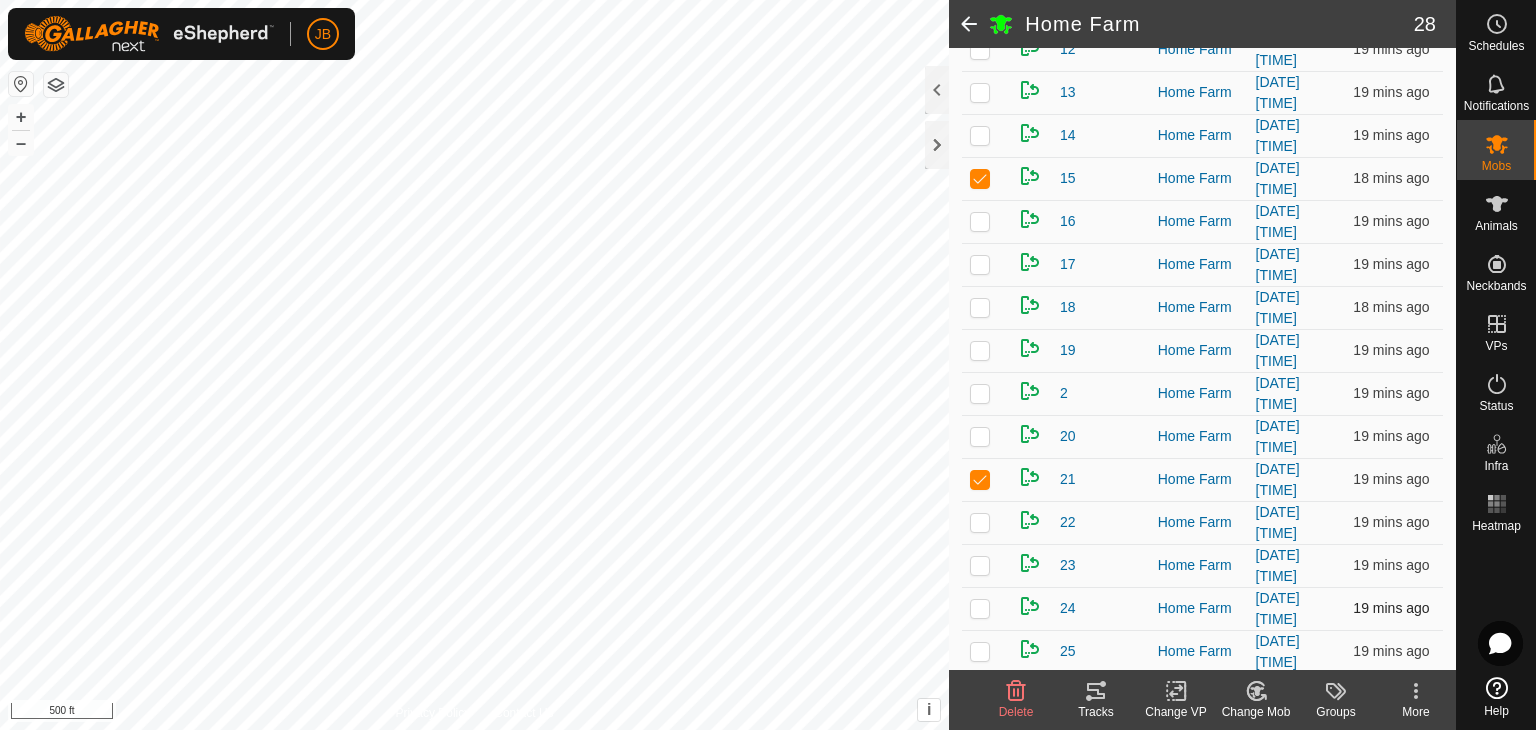 click at bounding box center [986, 608] 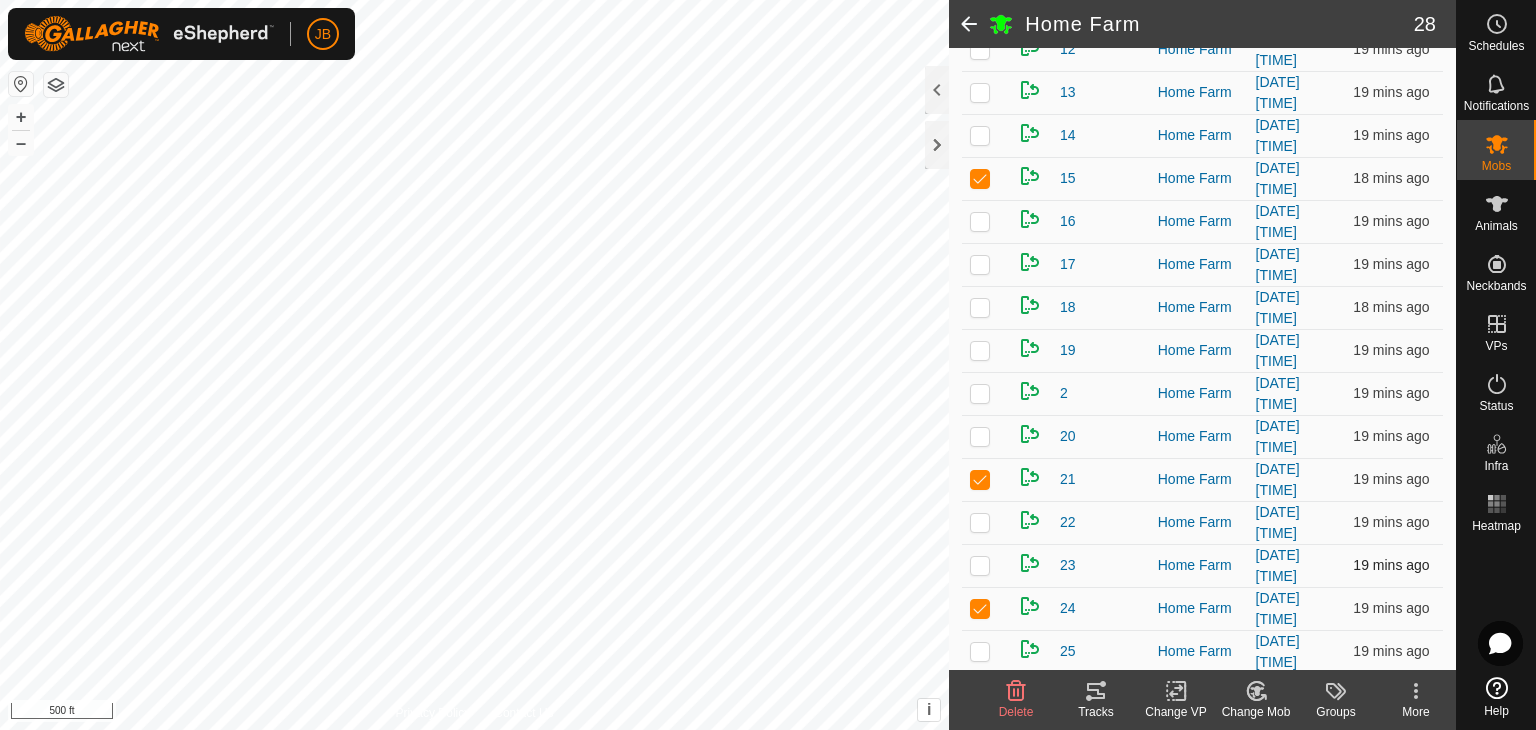 click at bounding box center [980, 565] 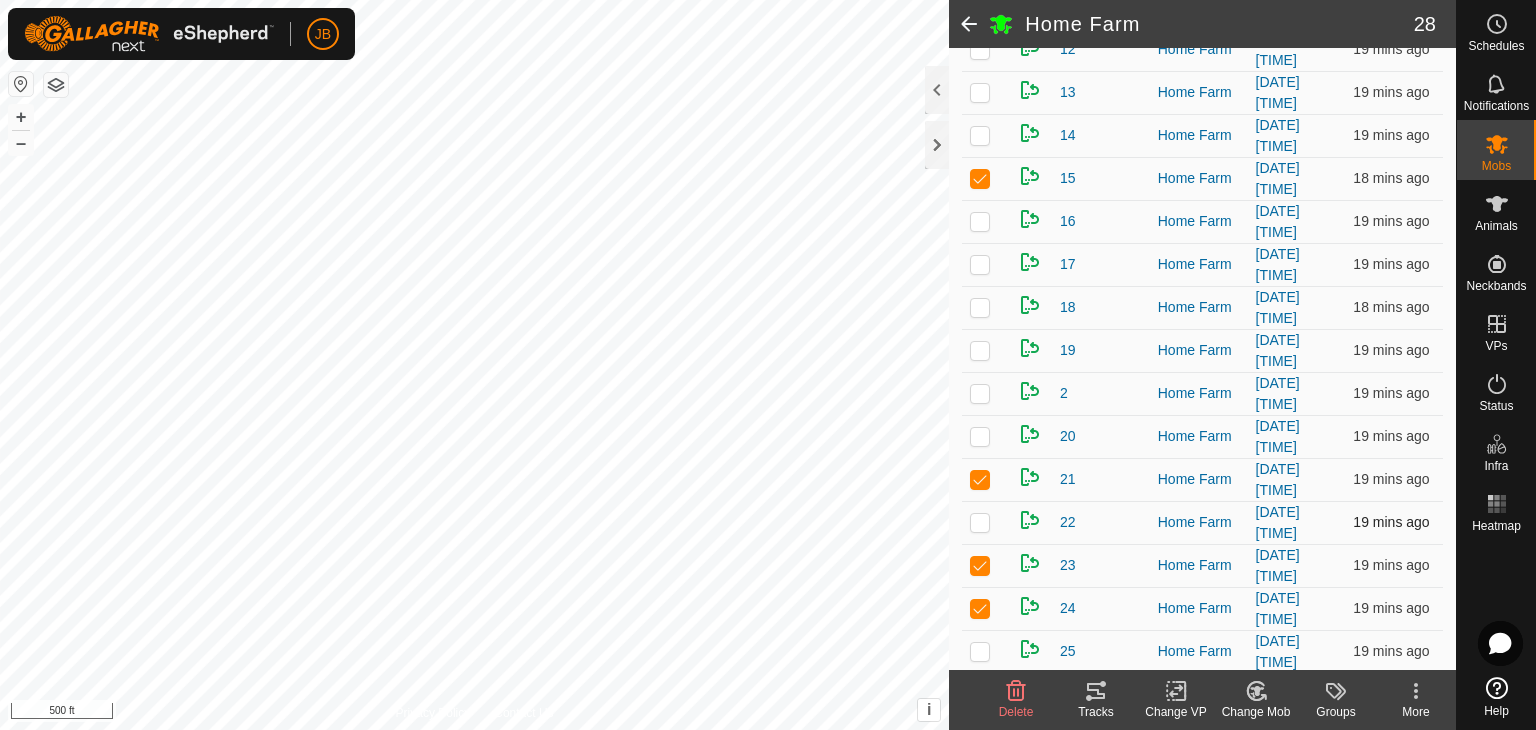 click at bounding box center [986, 522] 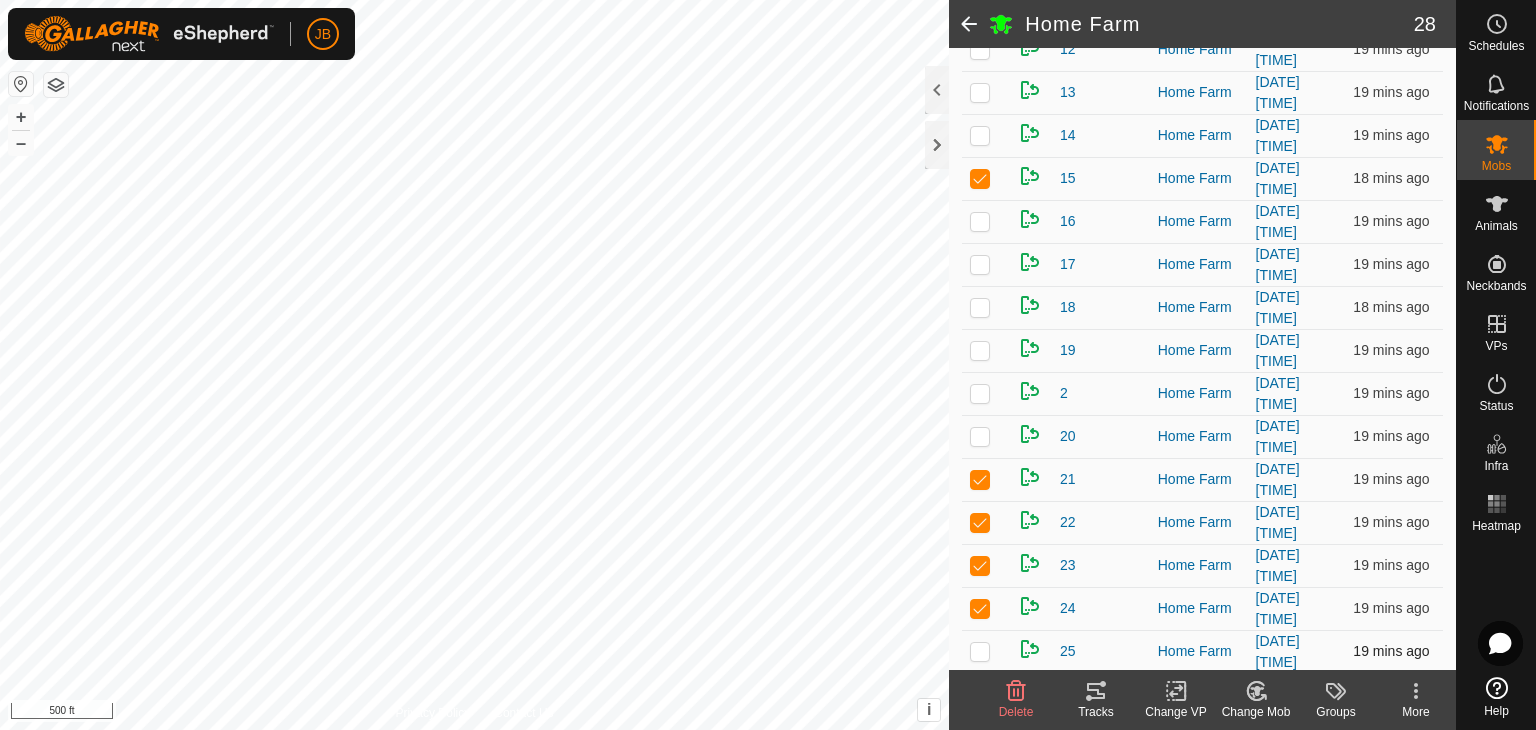 click at bounding box center [980, 651] 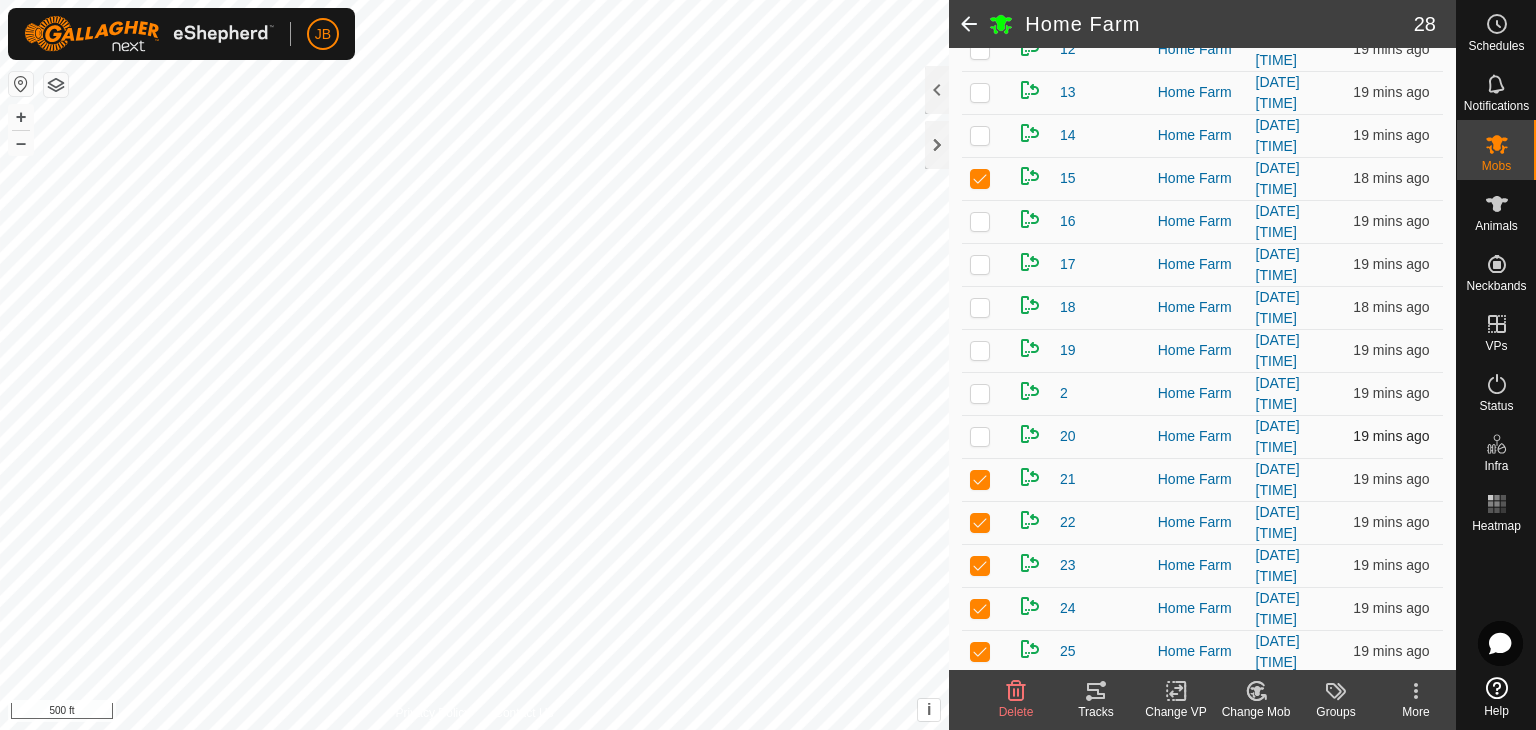 click at bounding box center [980, 436] 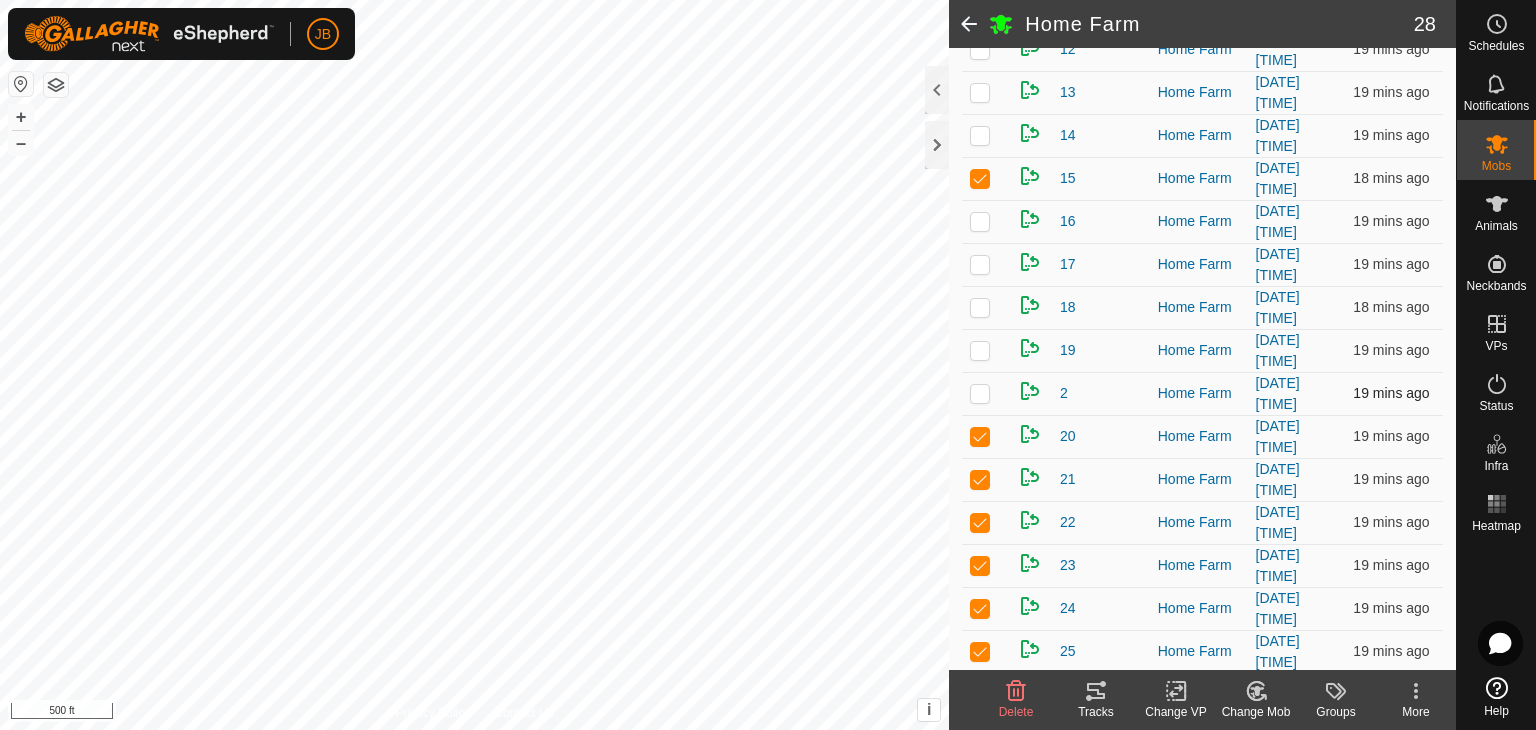 click at bounding box center [980, 393] 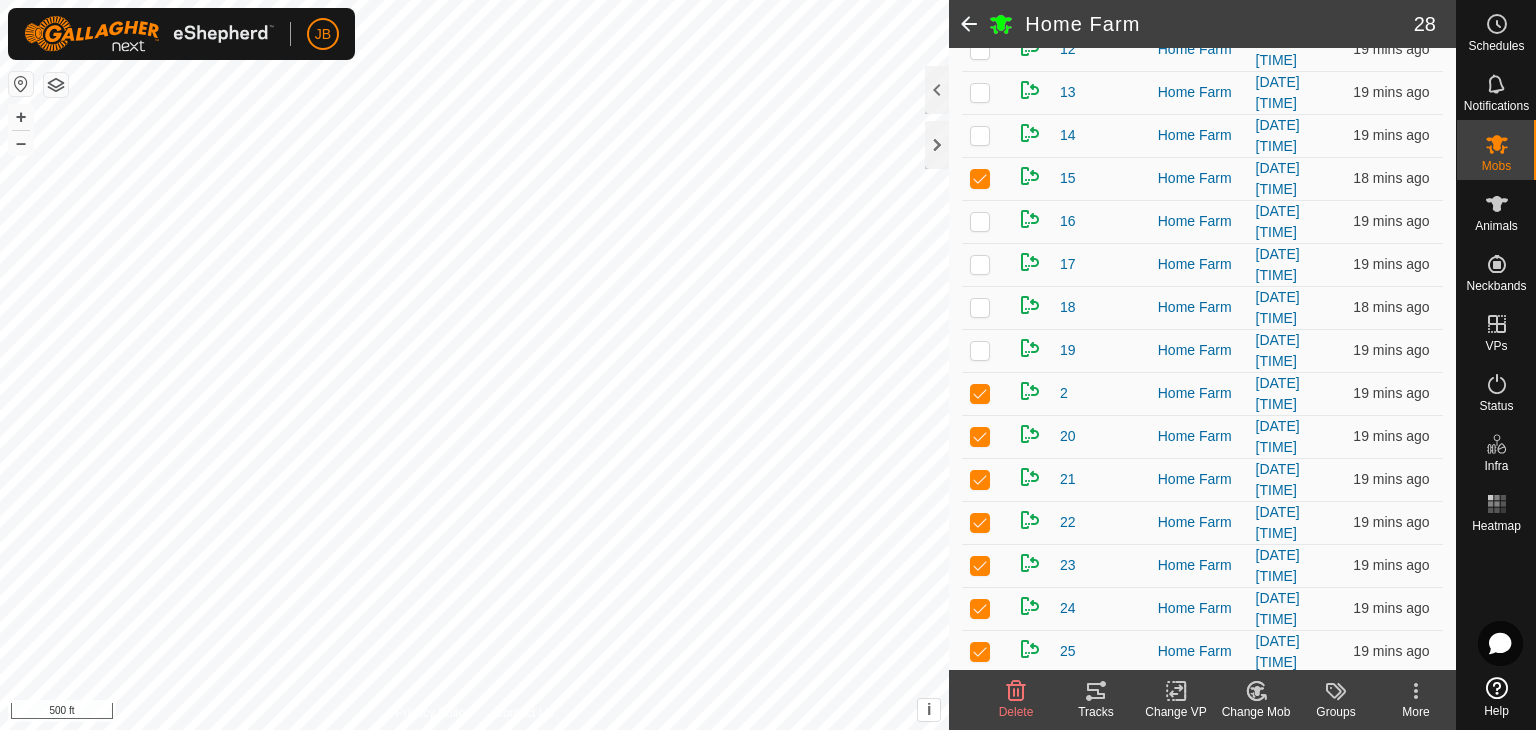 click on "Tracks" 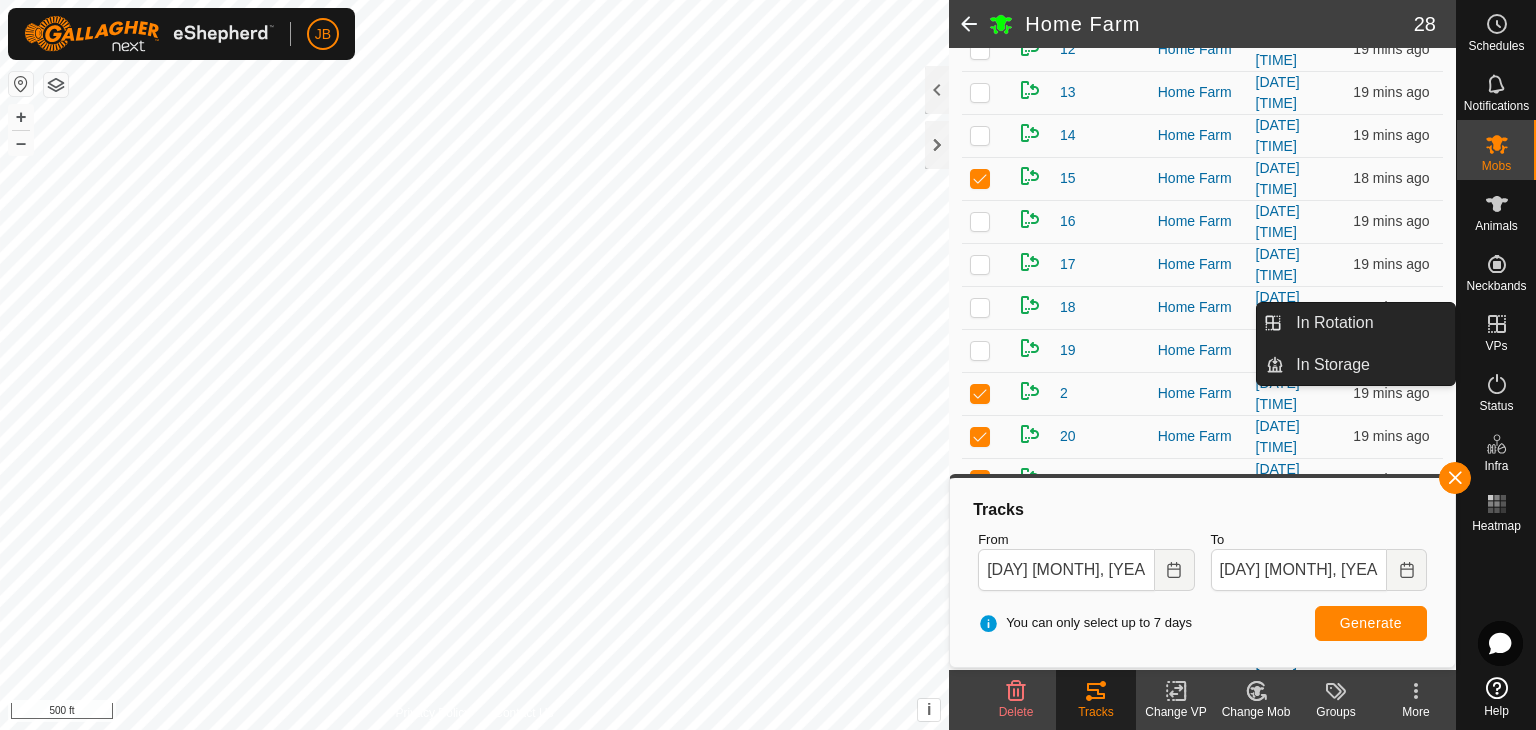 click 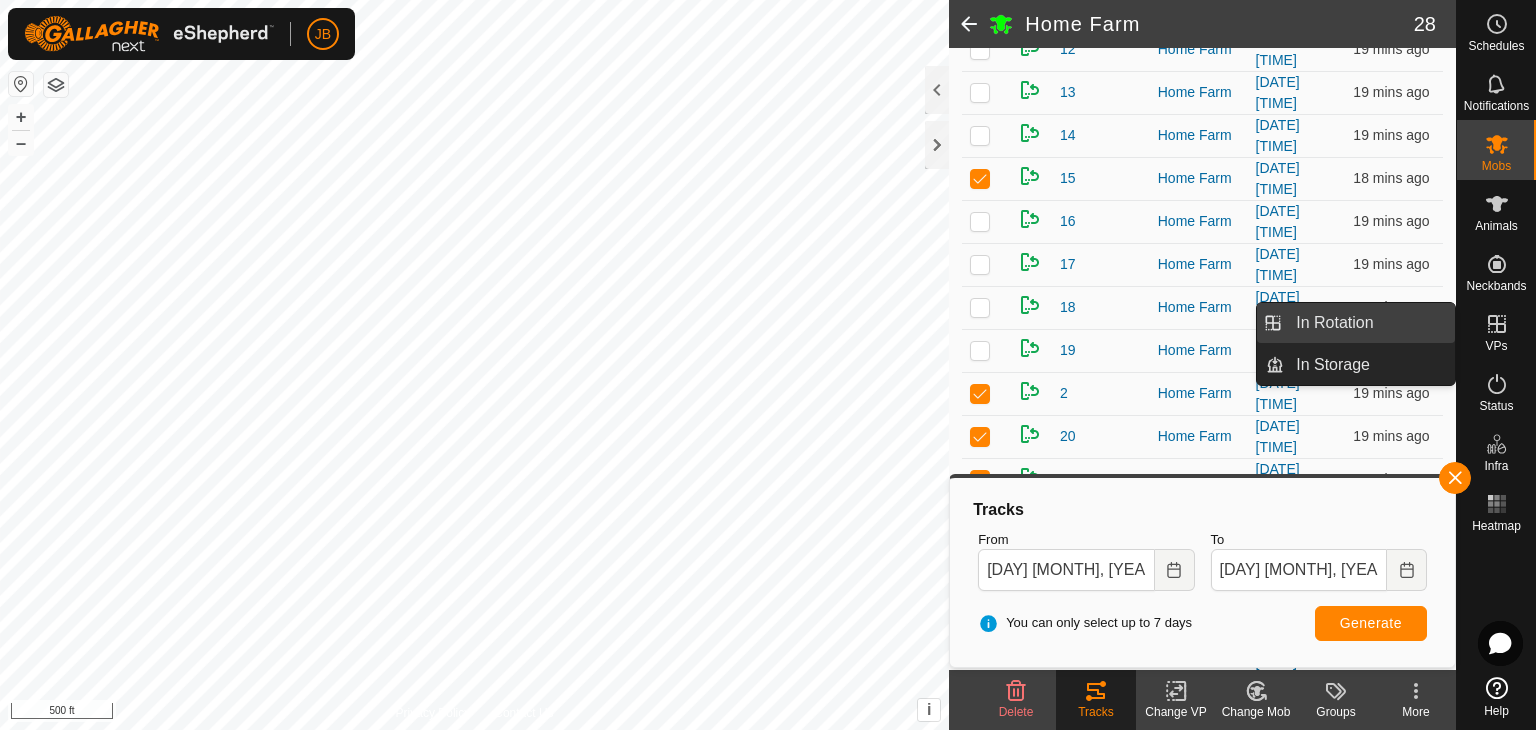 click on "In Rotation" at bounding box center (1369, 323) 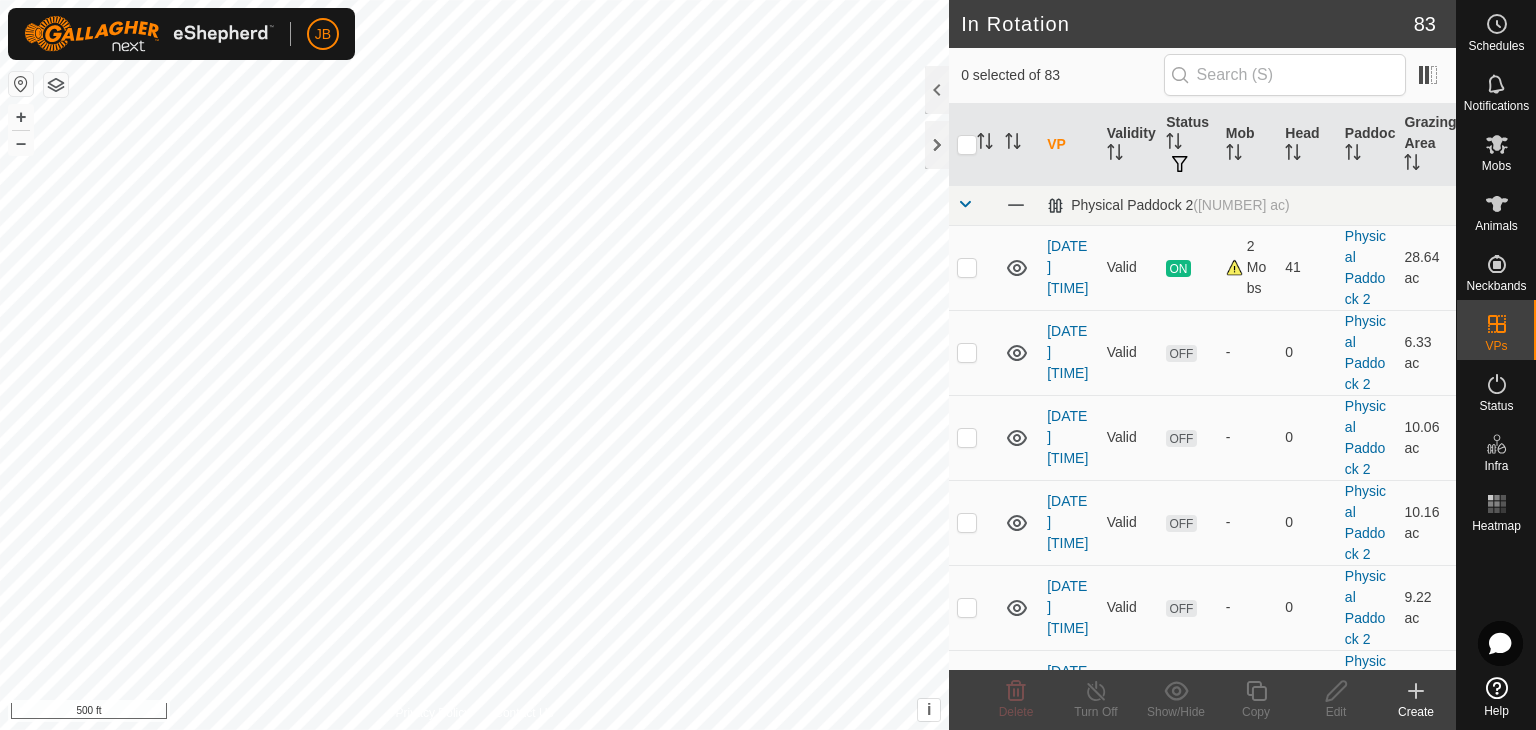 click 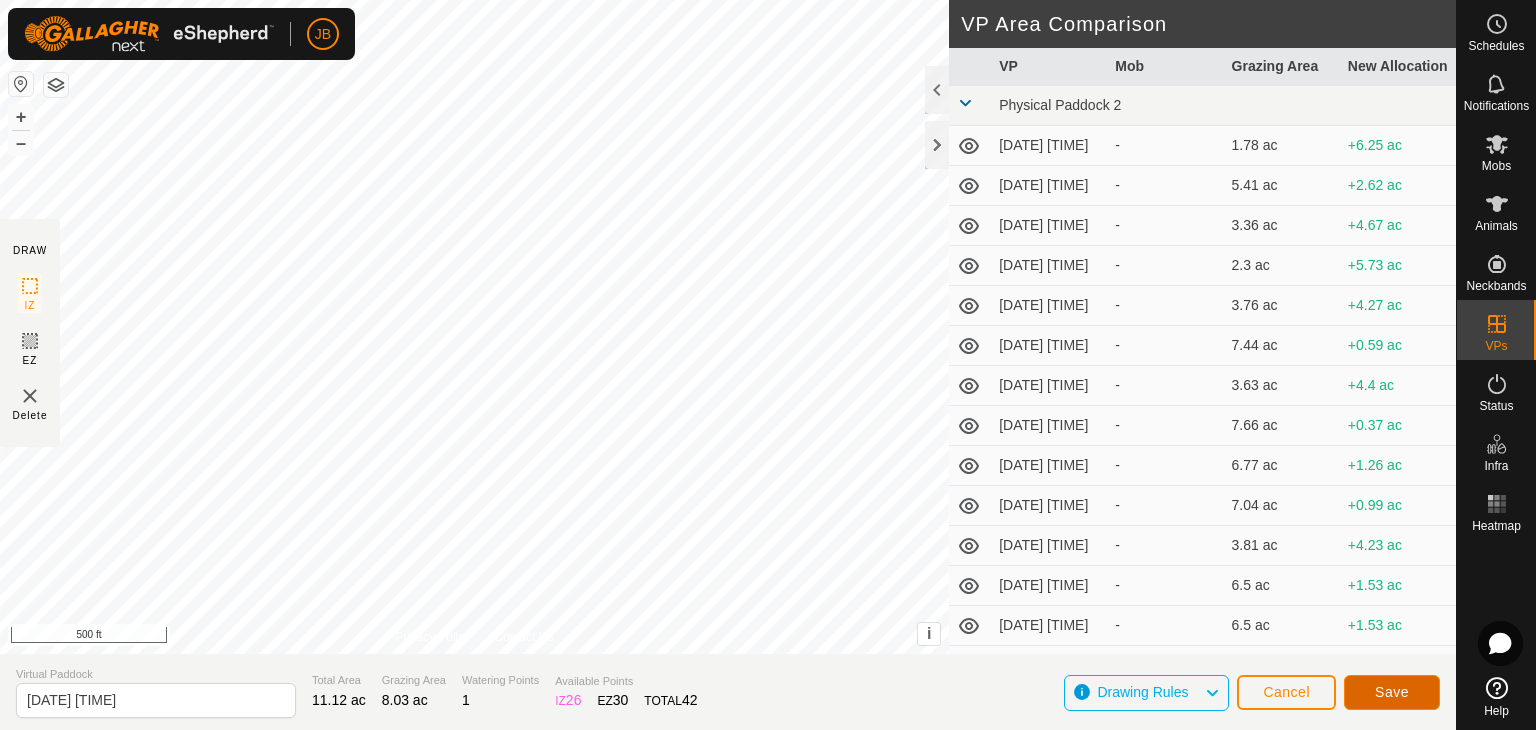 click on "Save" 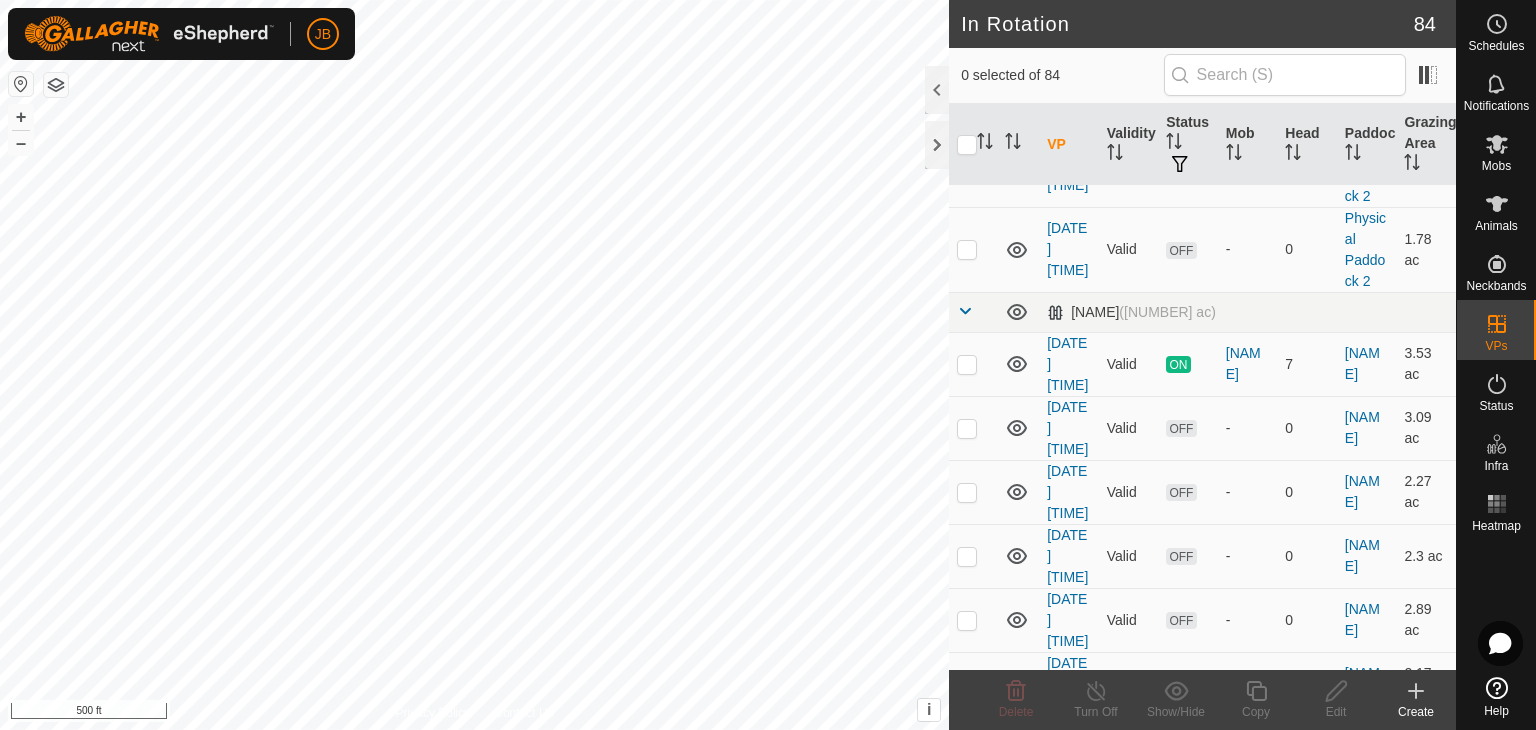 scroll, scrollTop: 5055, scrollLeft: 0, axis: vertical 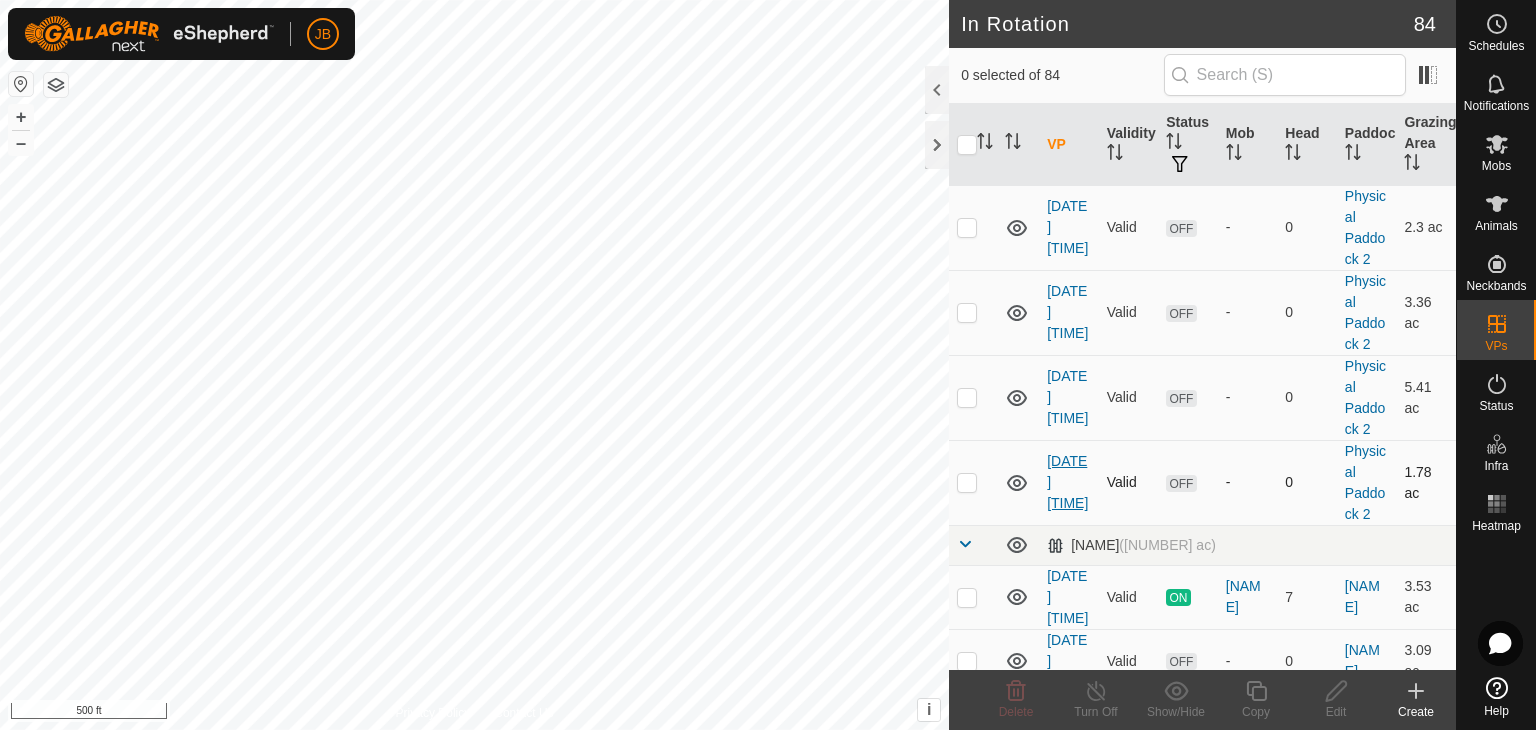 click on "[DATE] [TIME]" at bounding box center [1067, 482] 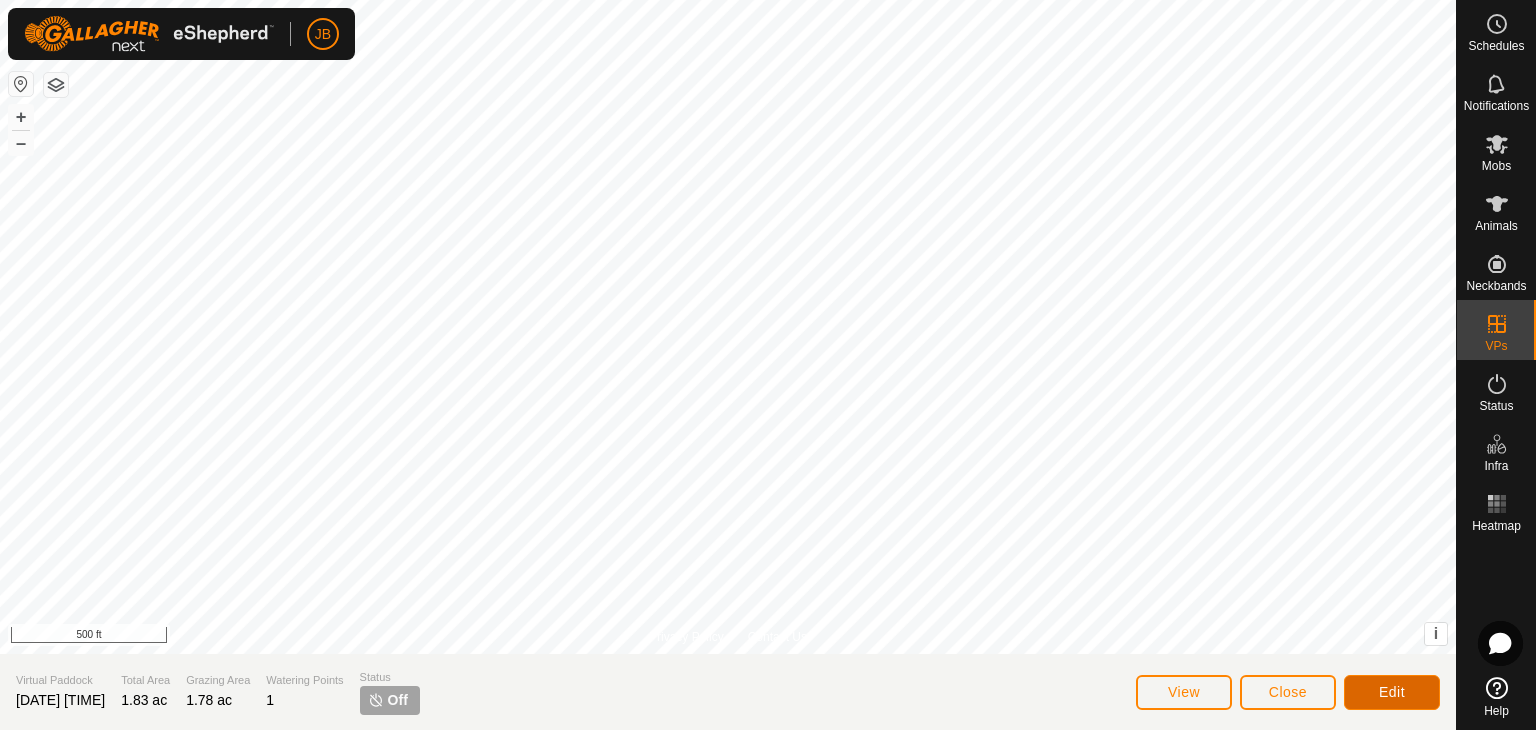 click on "Edit" 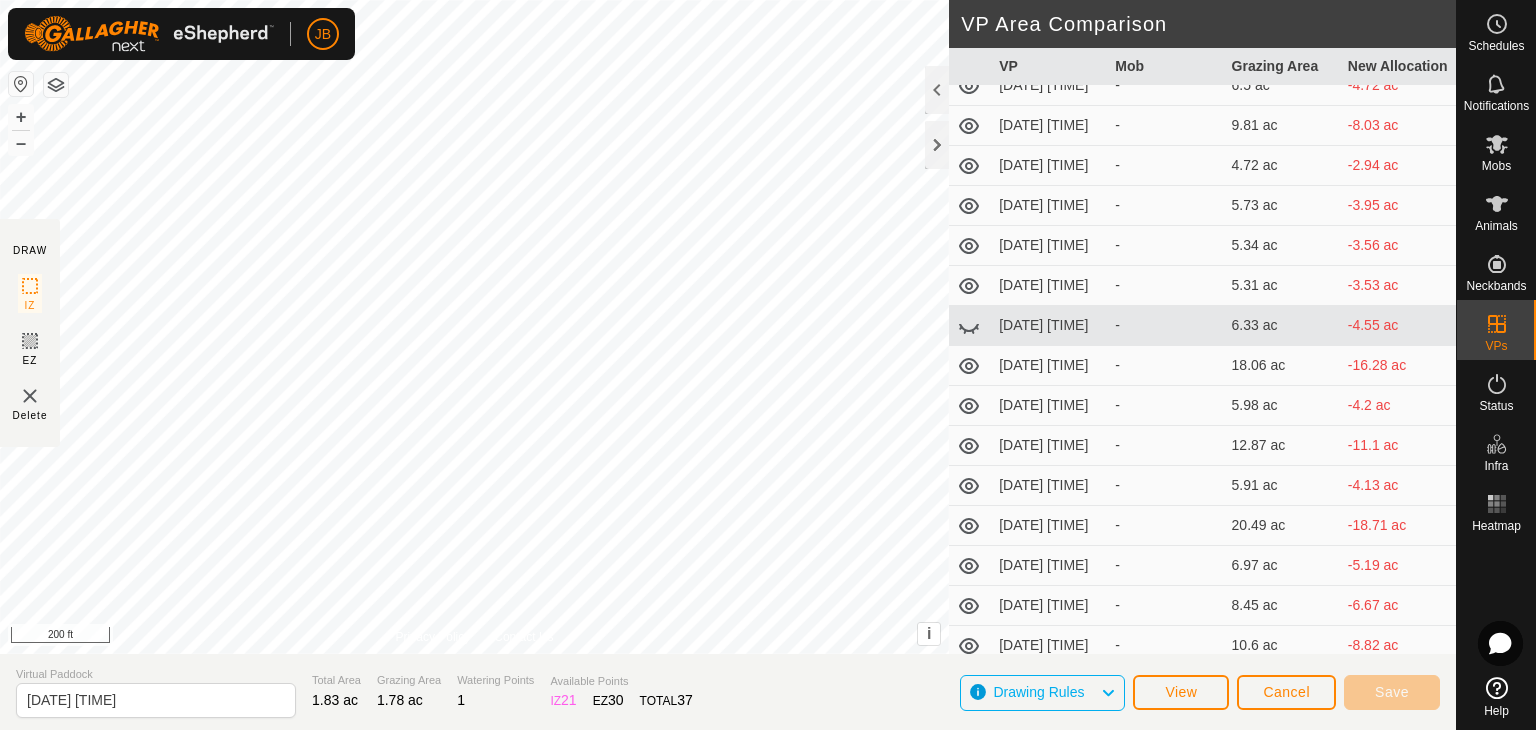 scroll, scrollTop: 511, scrollLeft: 0, axis: vertical 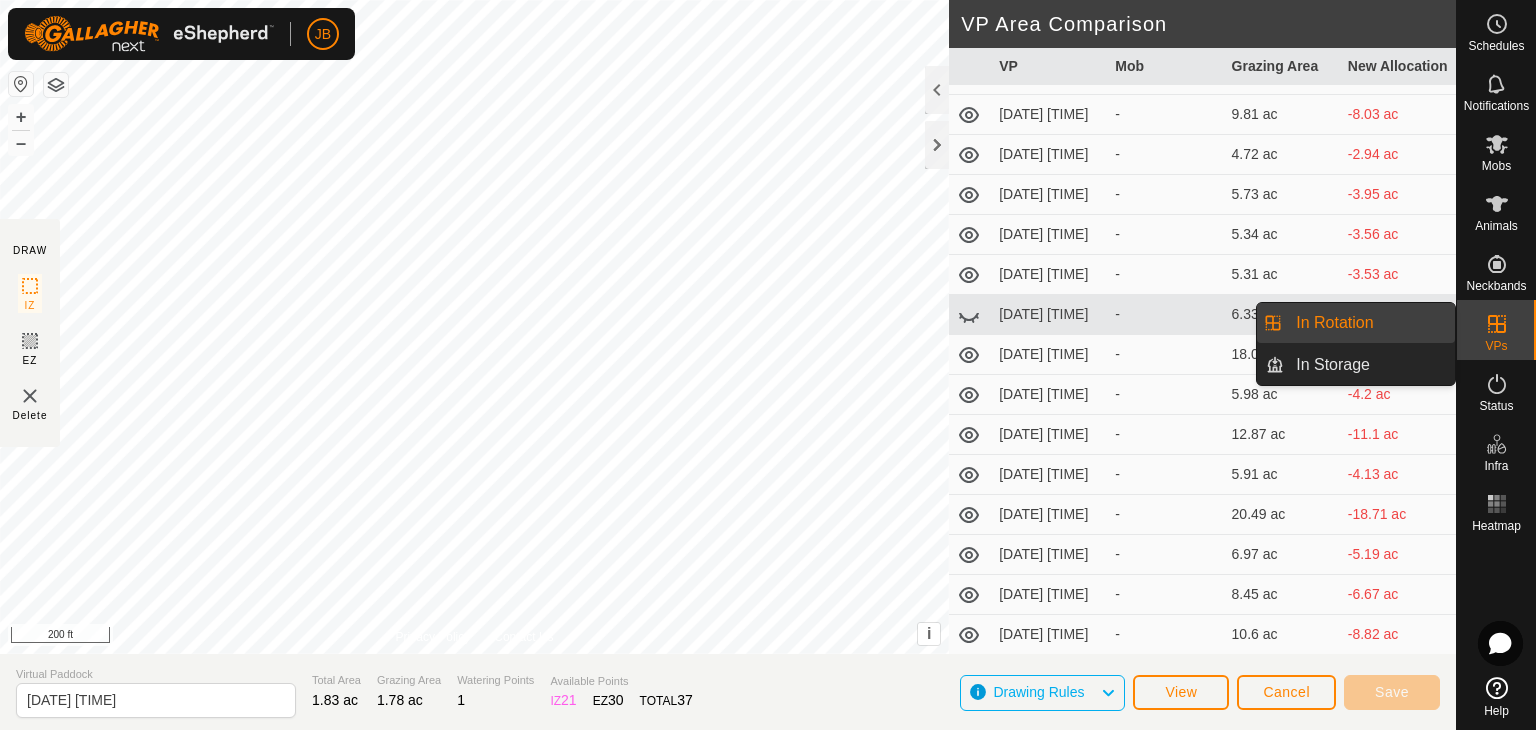 click 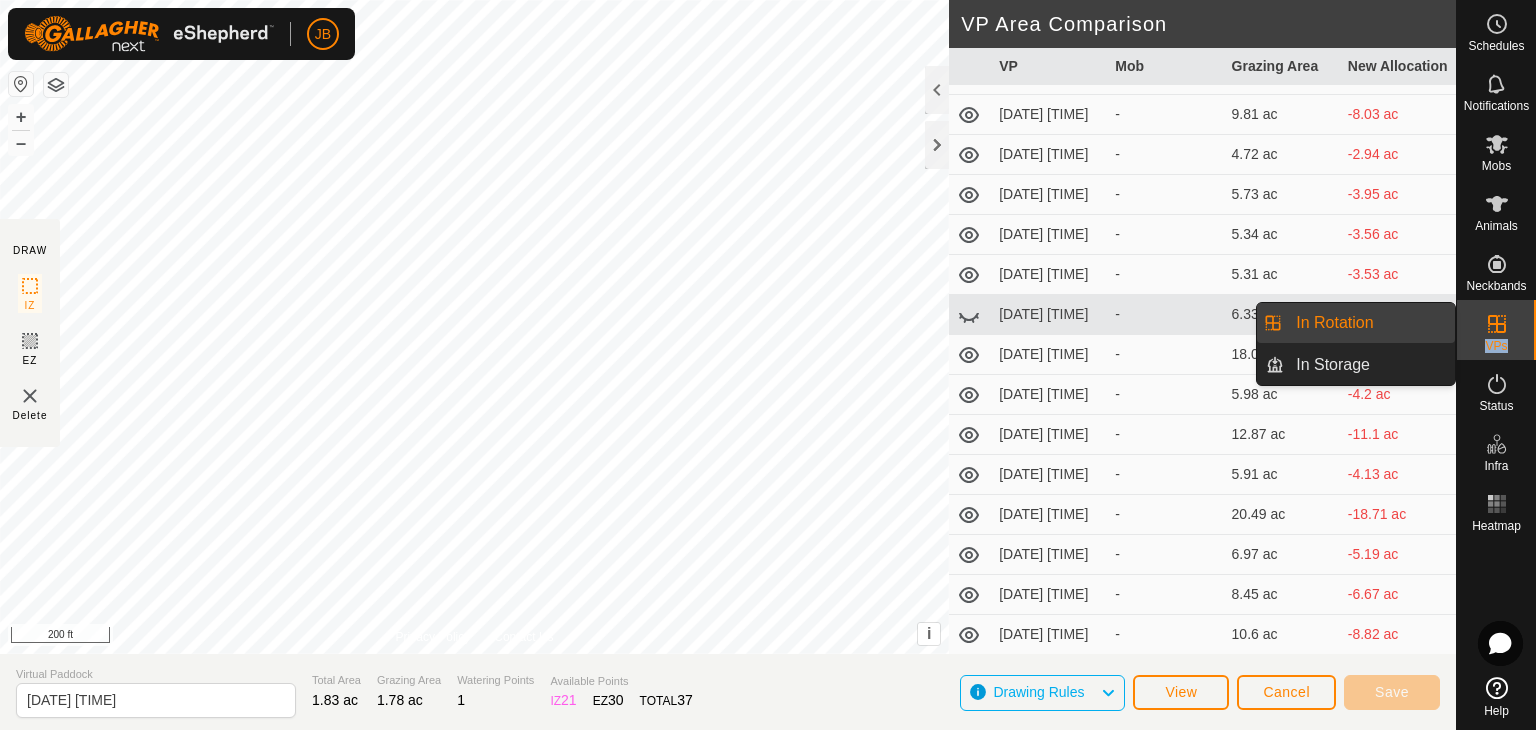 click 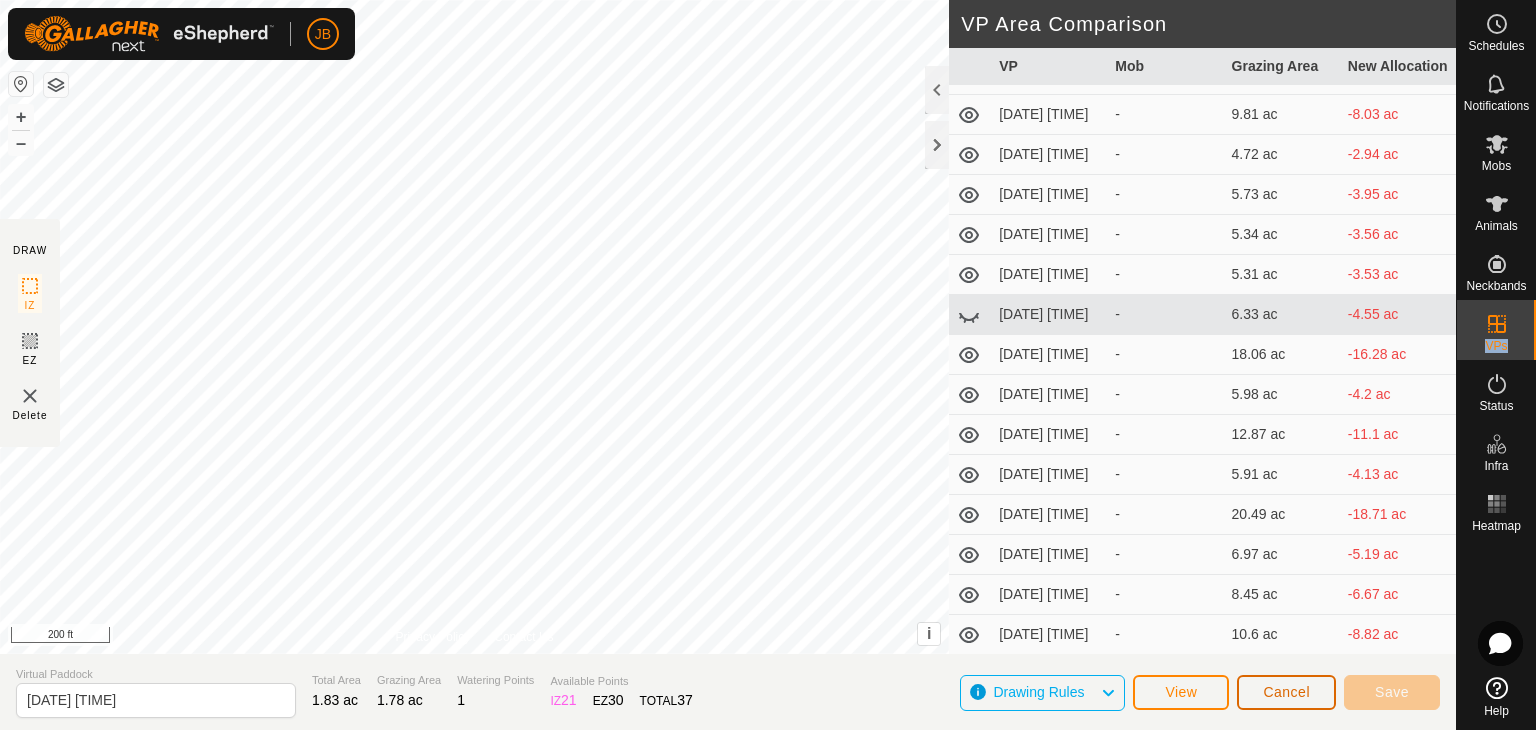 click on "Cancel" 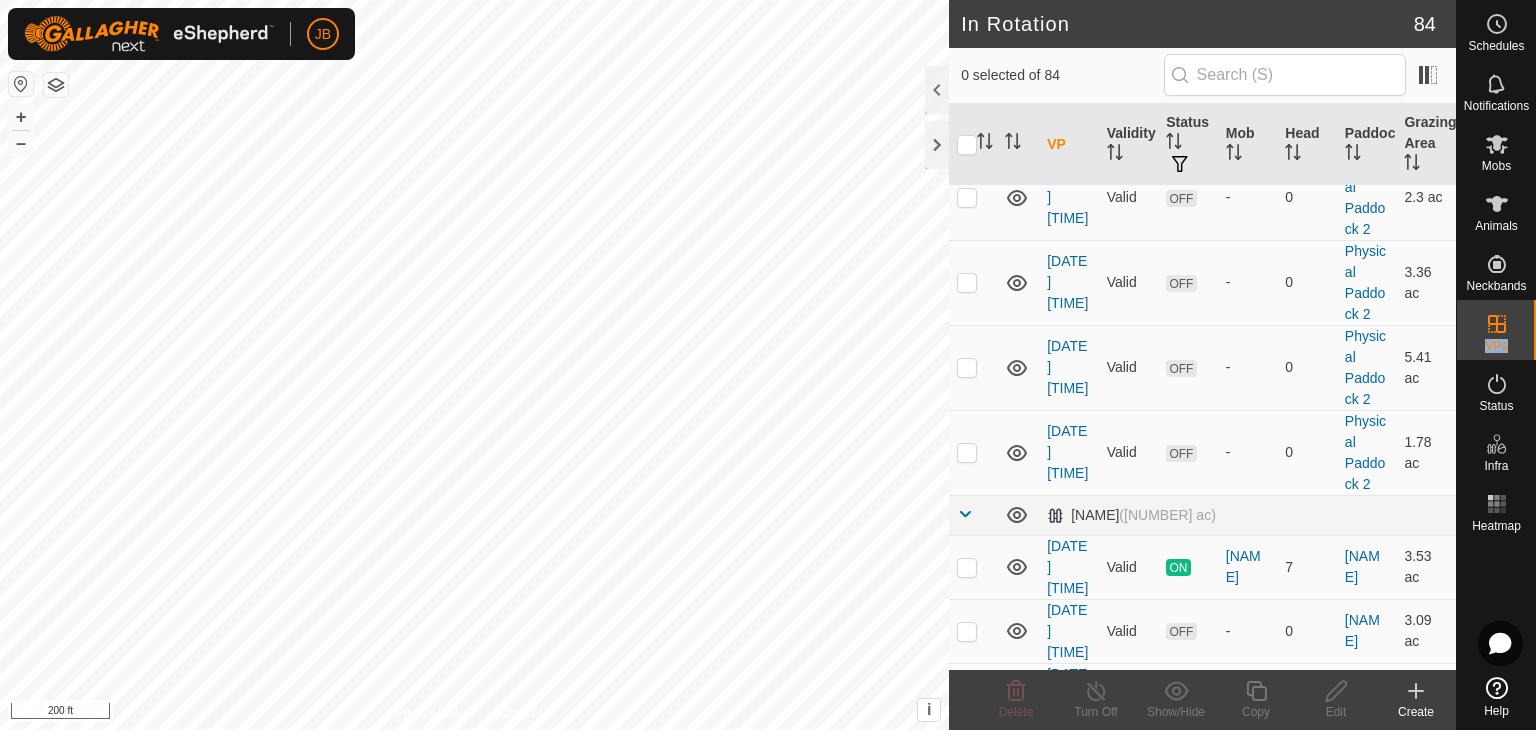 scroll, scrollTop: 5086, scrollLeft: 0, axis: vertical 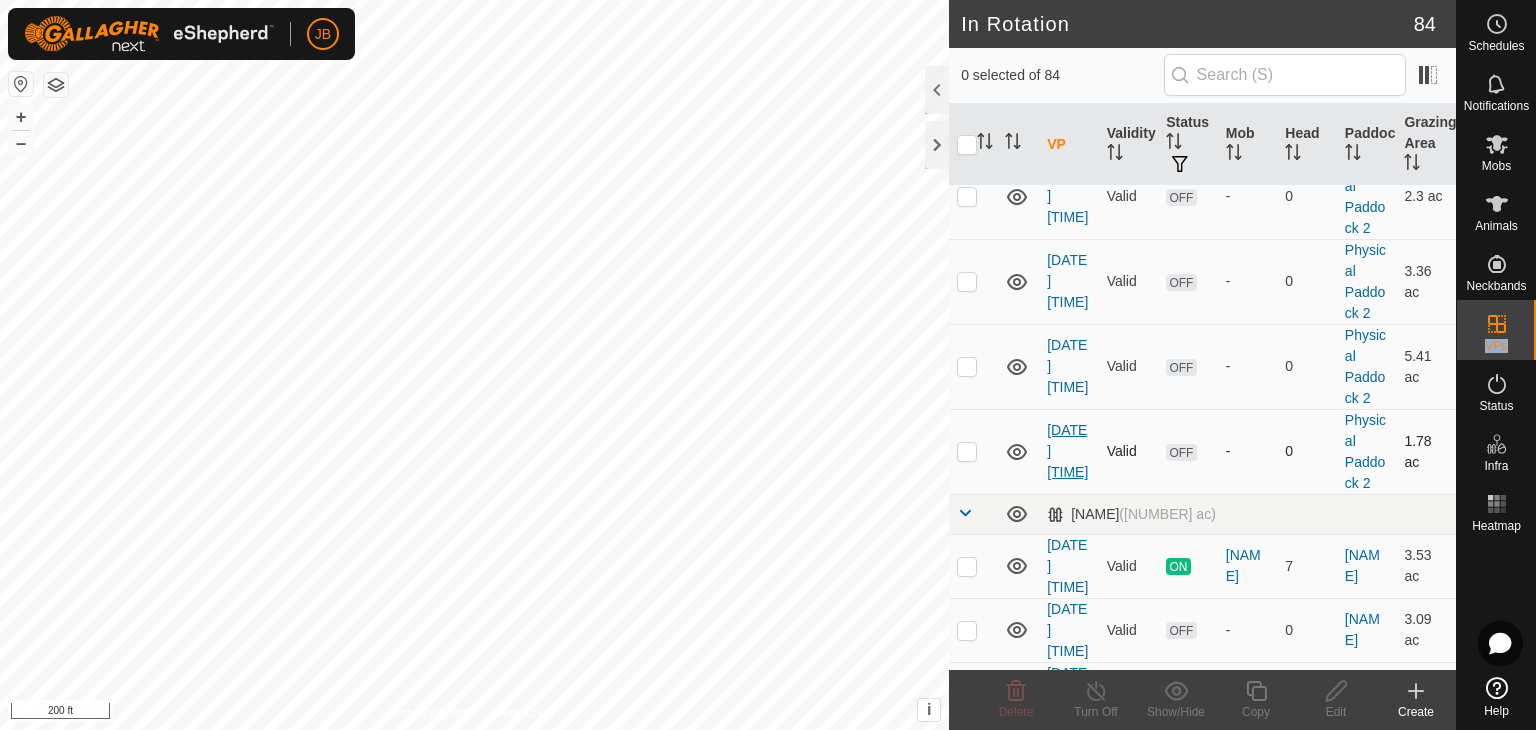 click on "[DATE] [TIME]" at bounding box center [1067, 451] 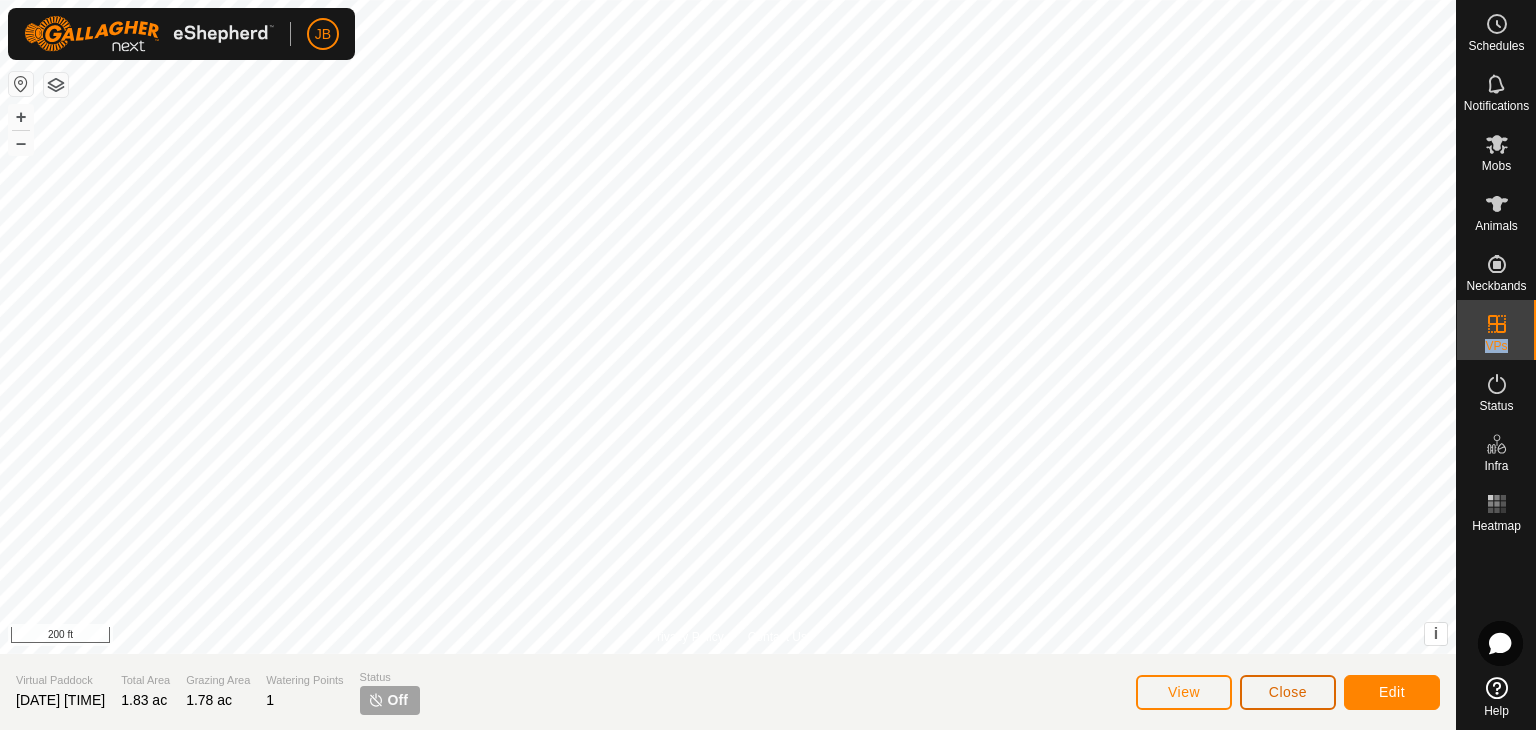 drag, startPoint x: 1284, startPoint y: 675, endPoint x: 1282, endPoint y: 685, distance: 10.198039 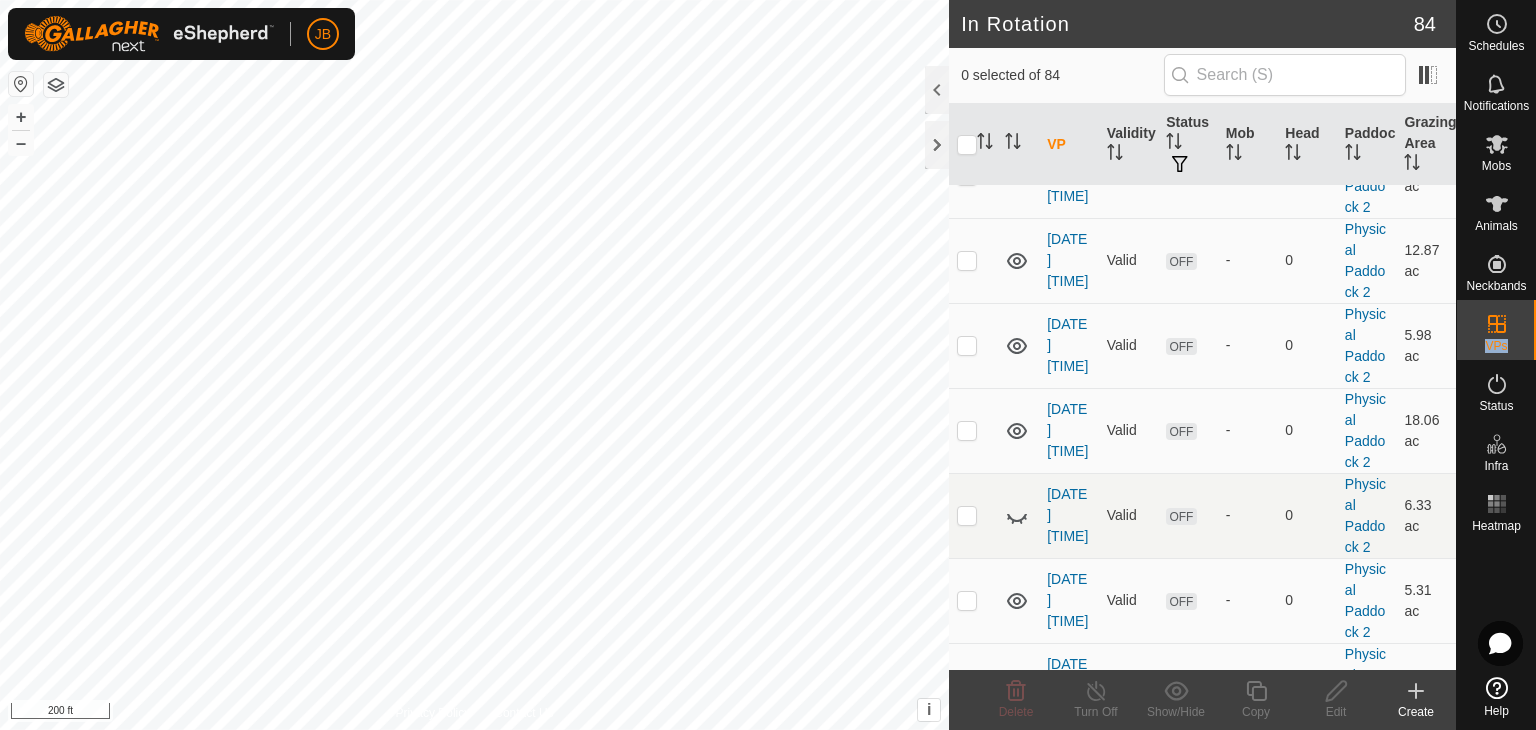 scroll, scrollTop: 3492, scrollLeft: 0, axis: vertical 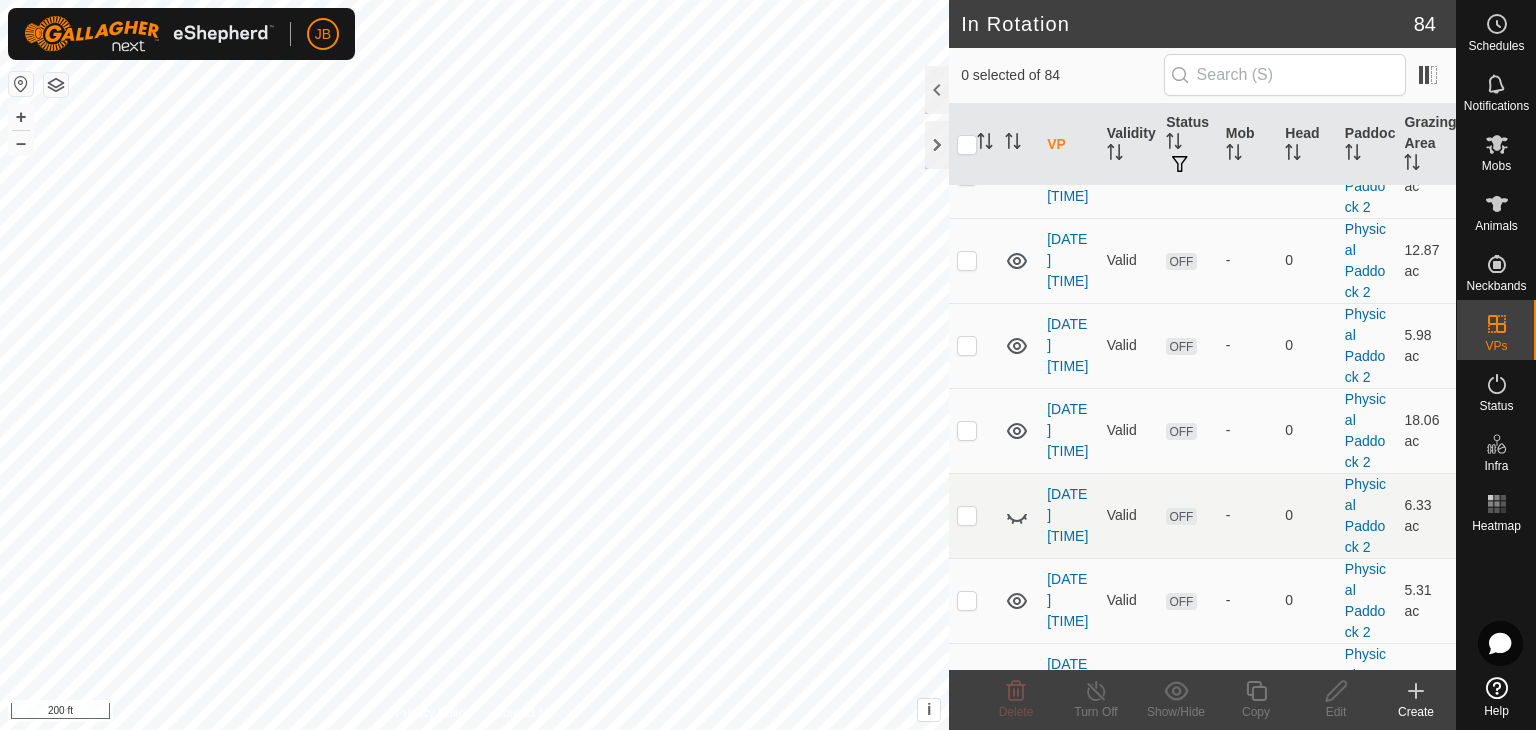 click 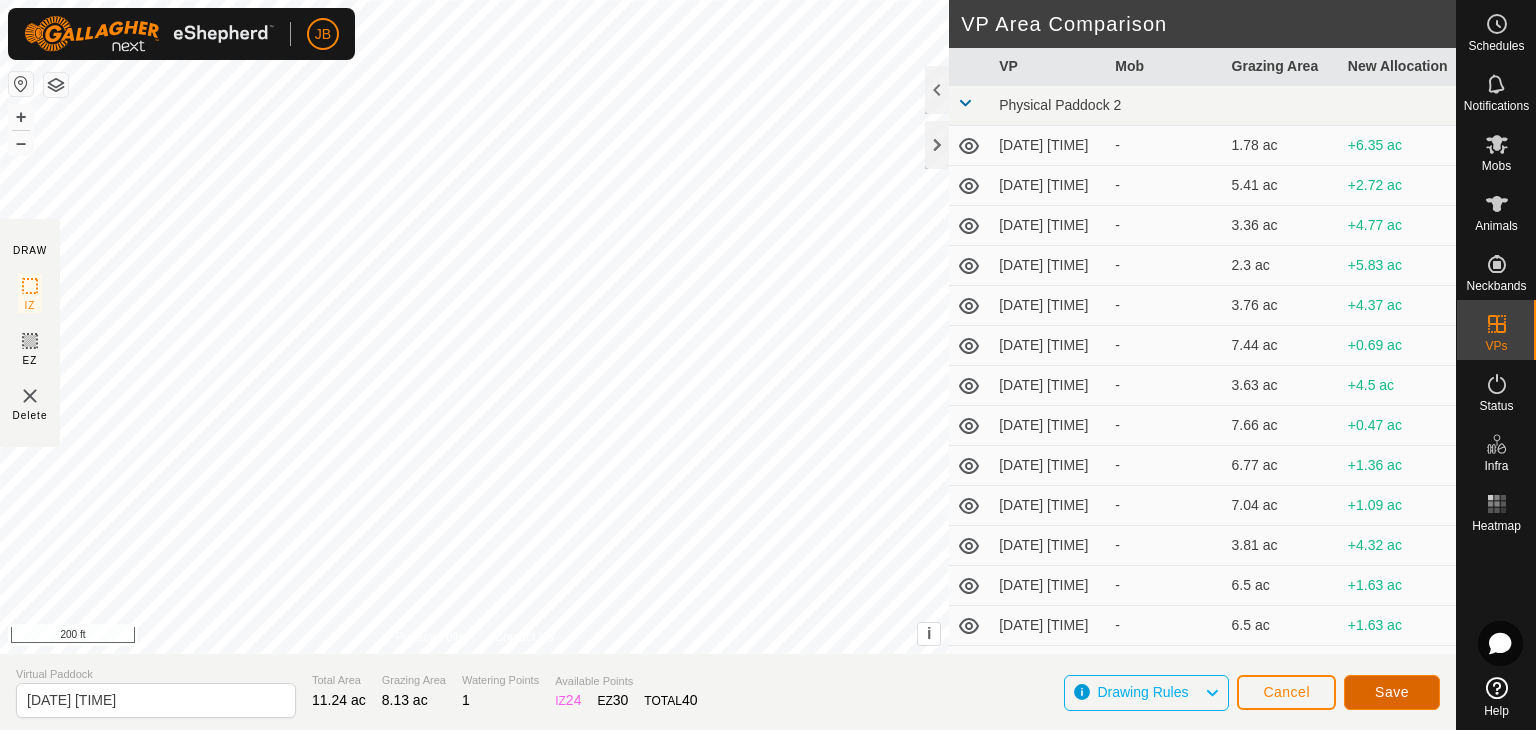 click on "Save" 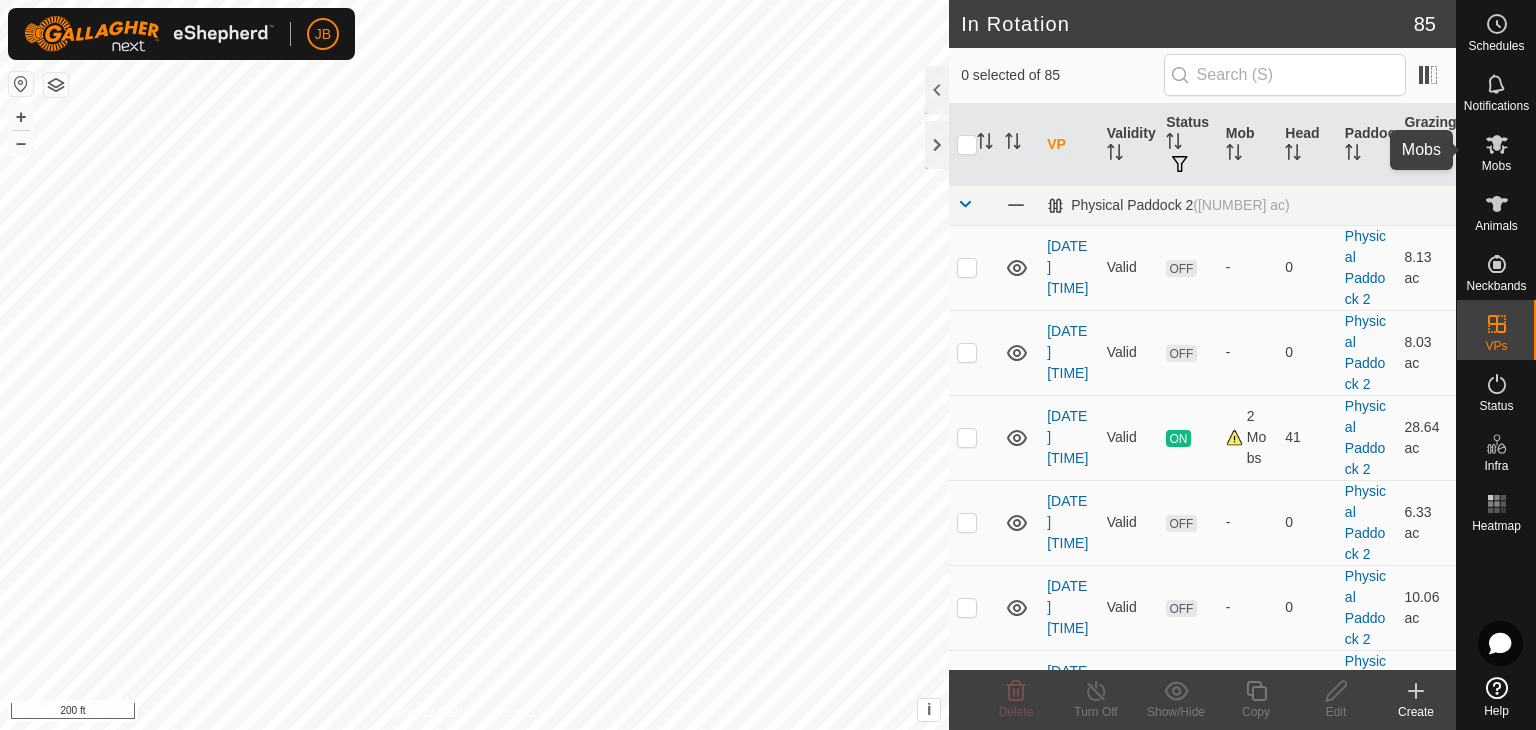 click 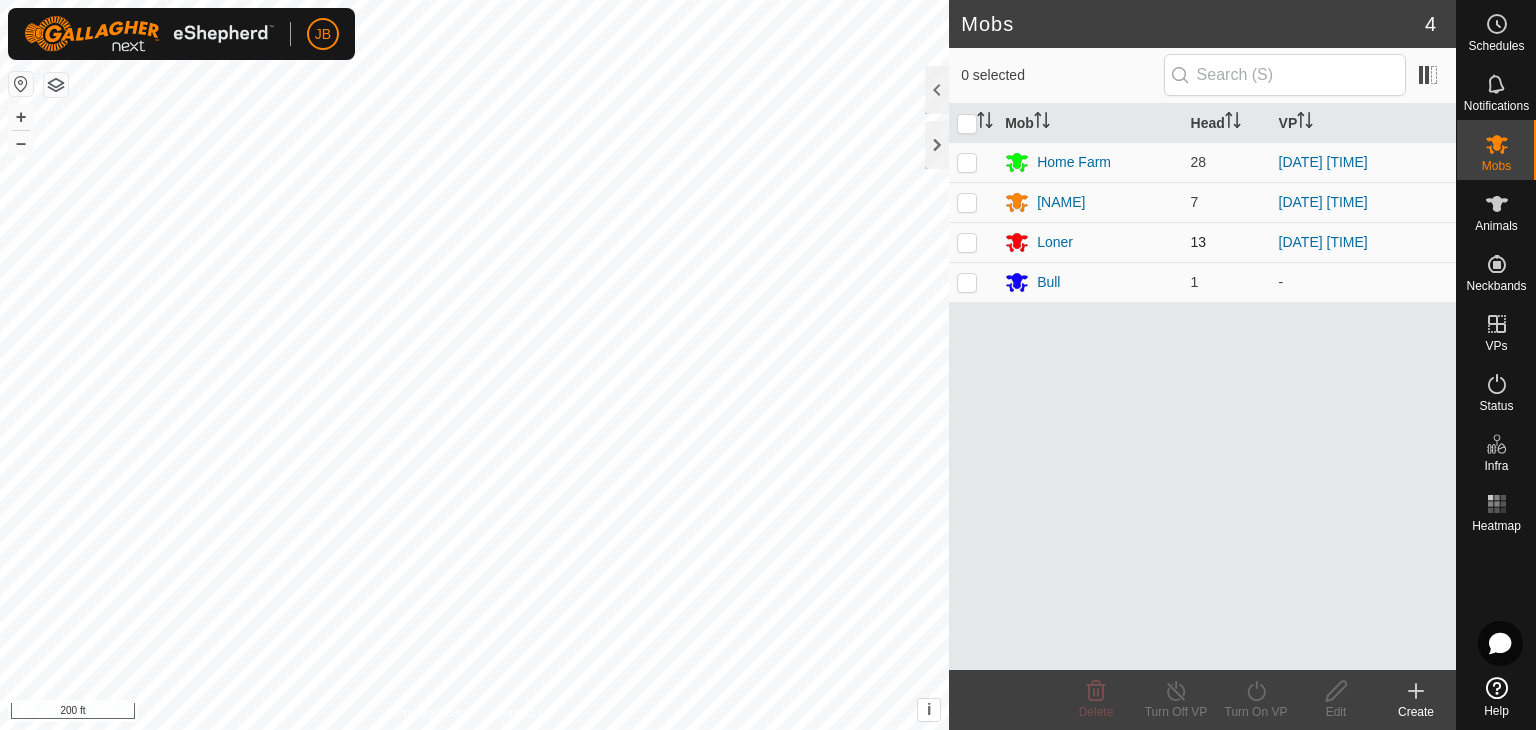 click at bounding box center (967, 242) 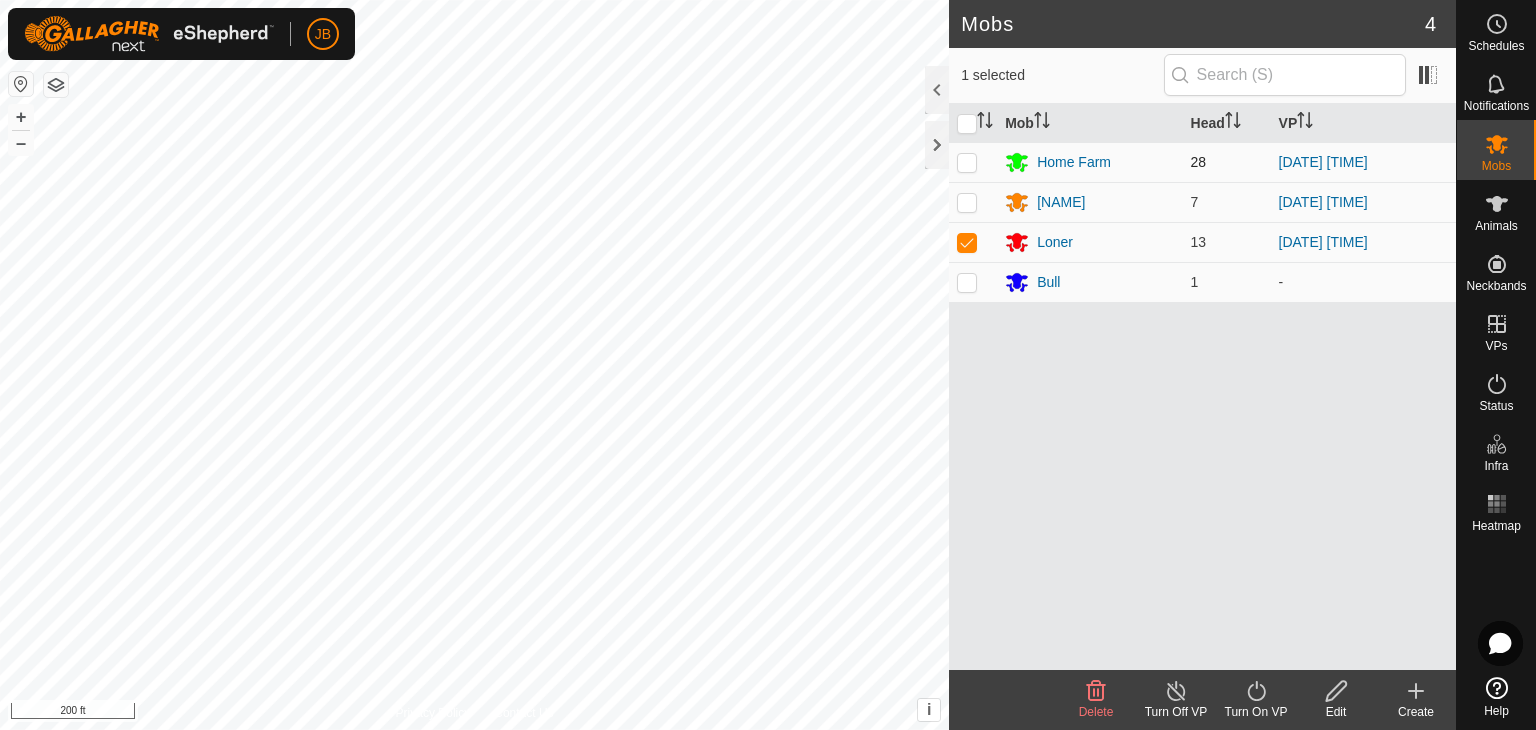 click at bounding box center [967, 162] 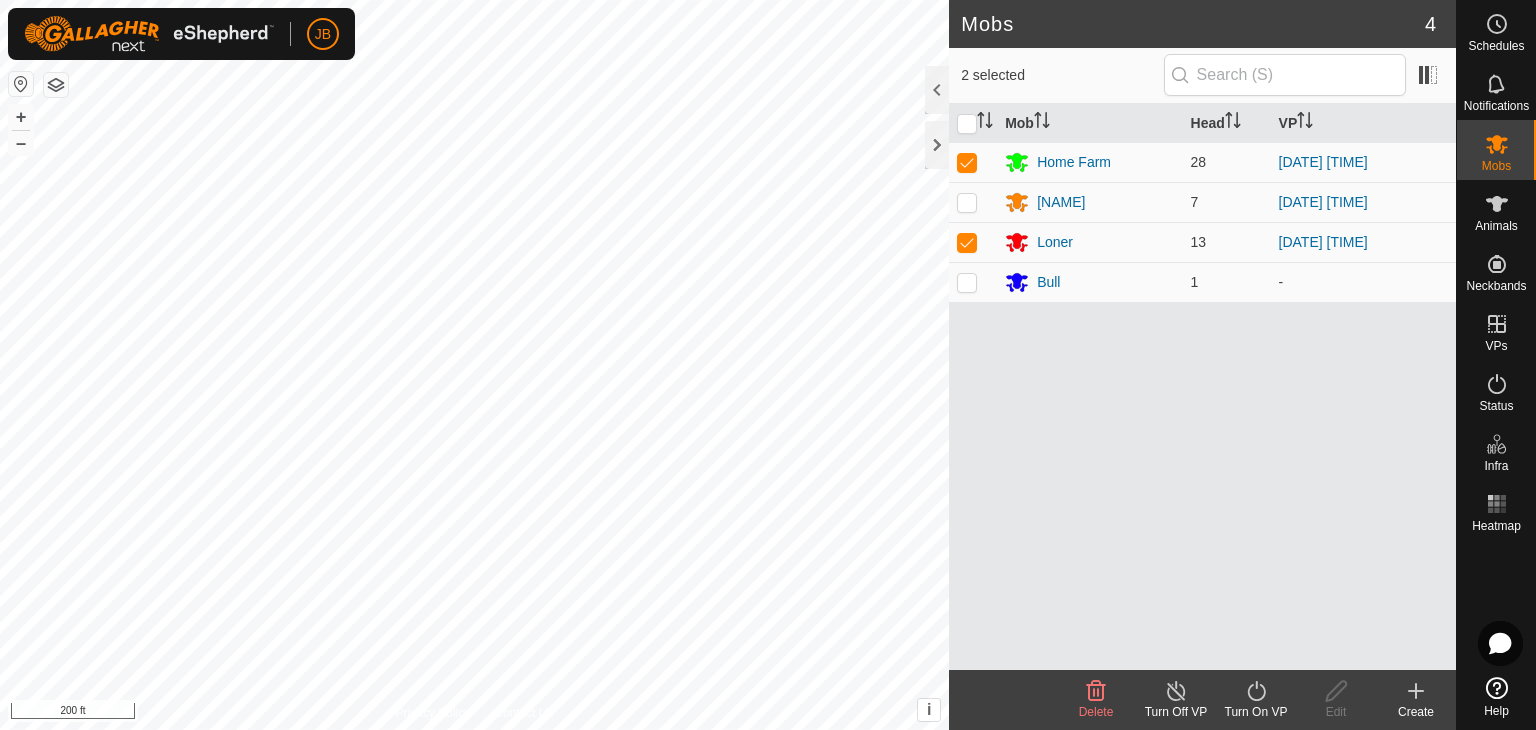 click 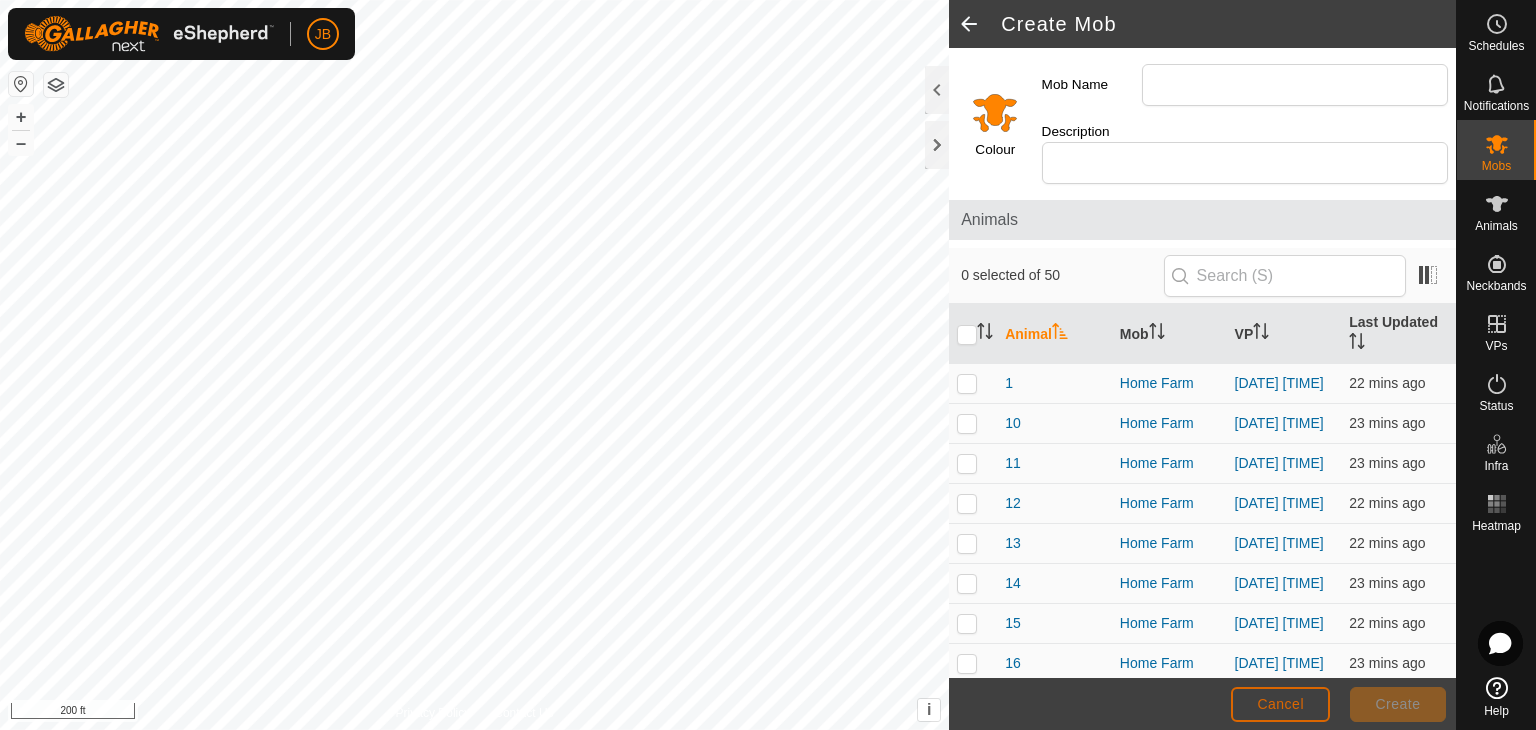 click on "Cancel" 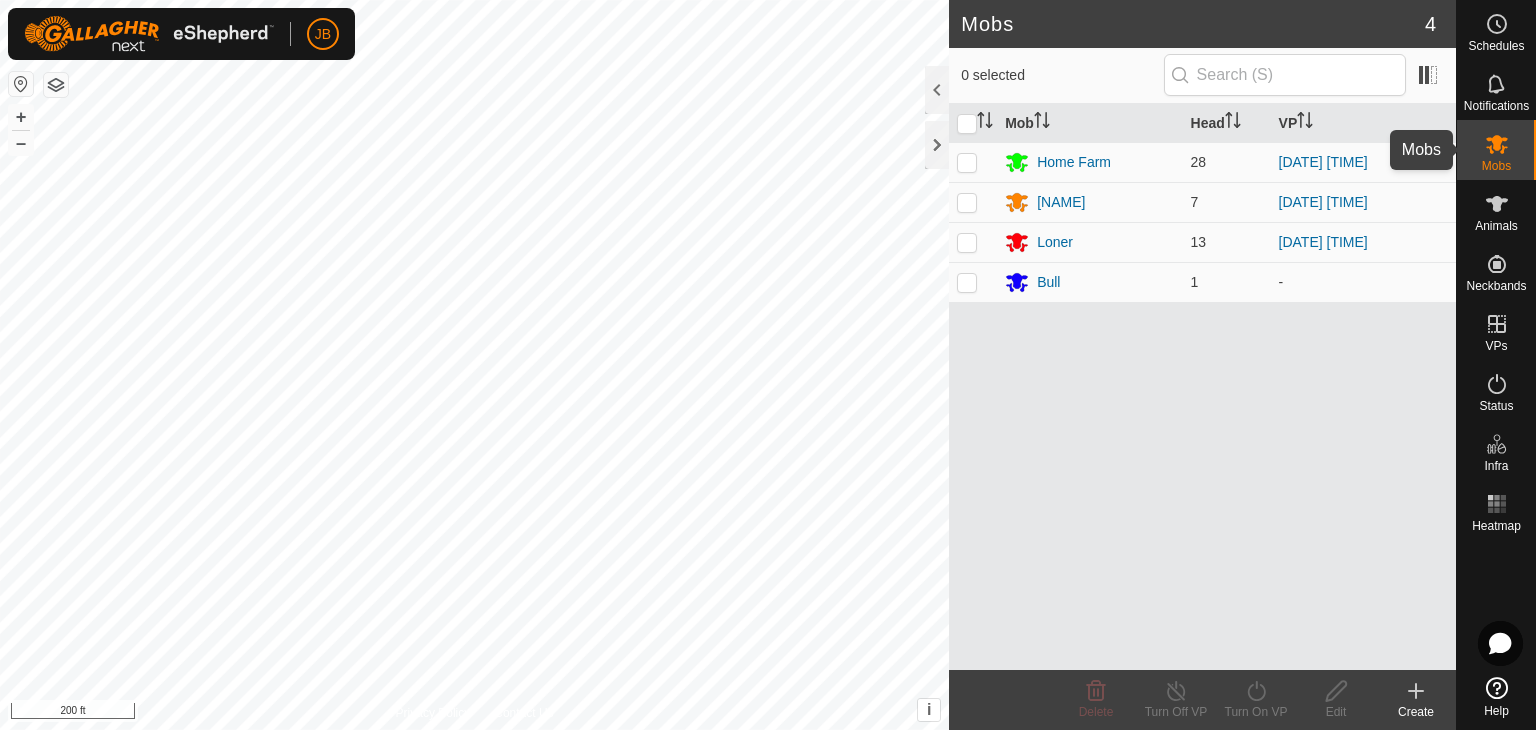 click 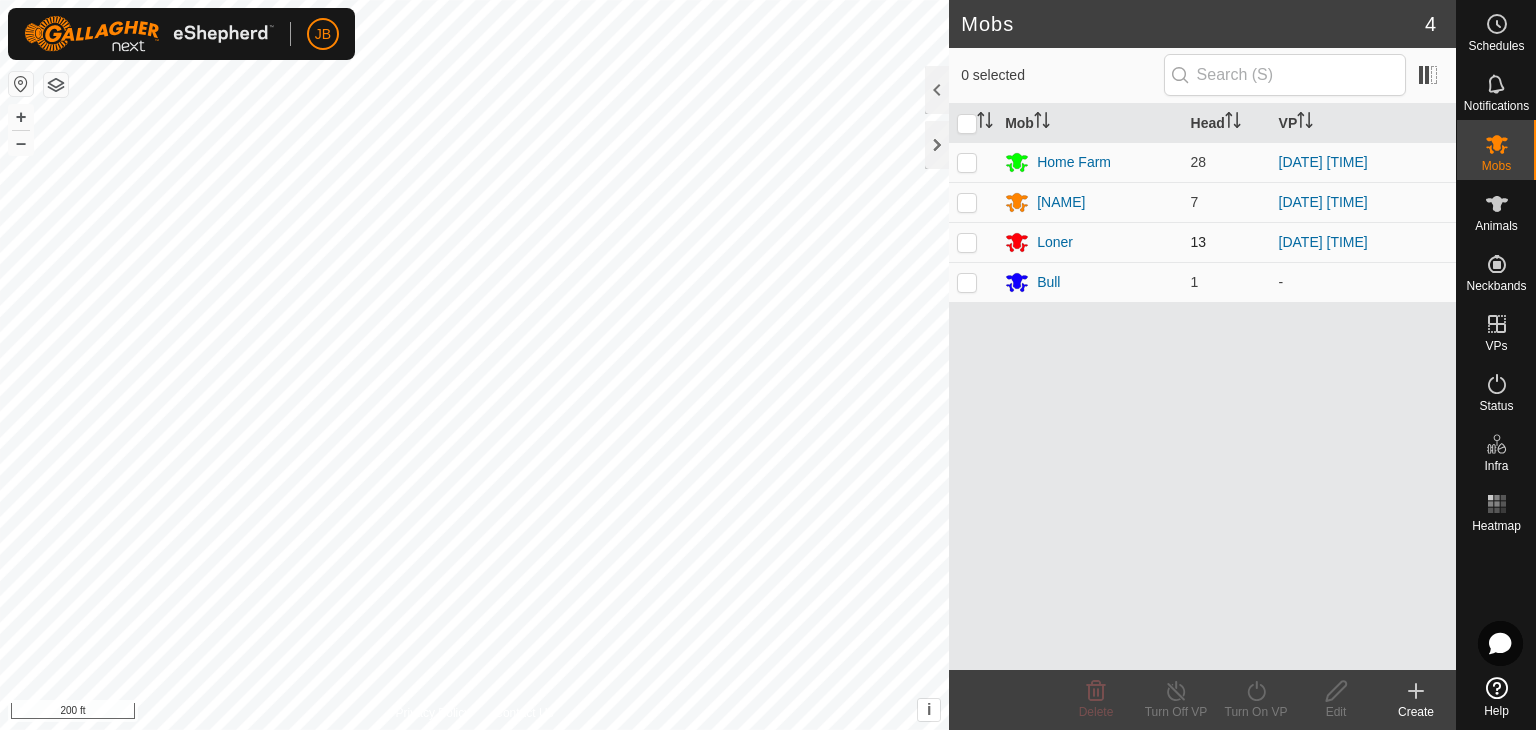 click at bounding box center (967, 242) 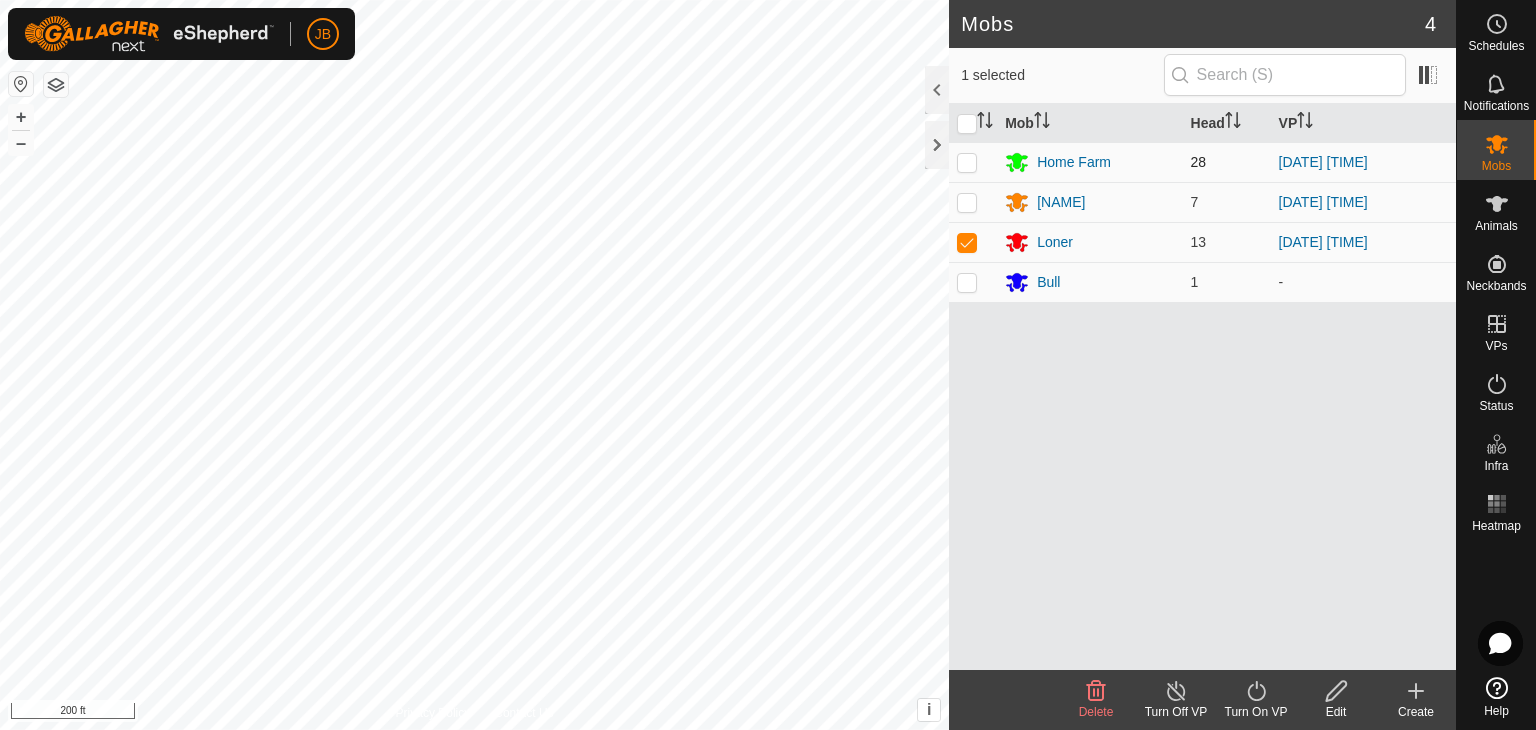 click at bounding box center (967, 162) 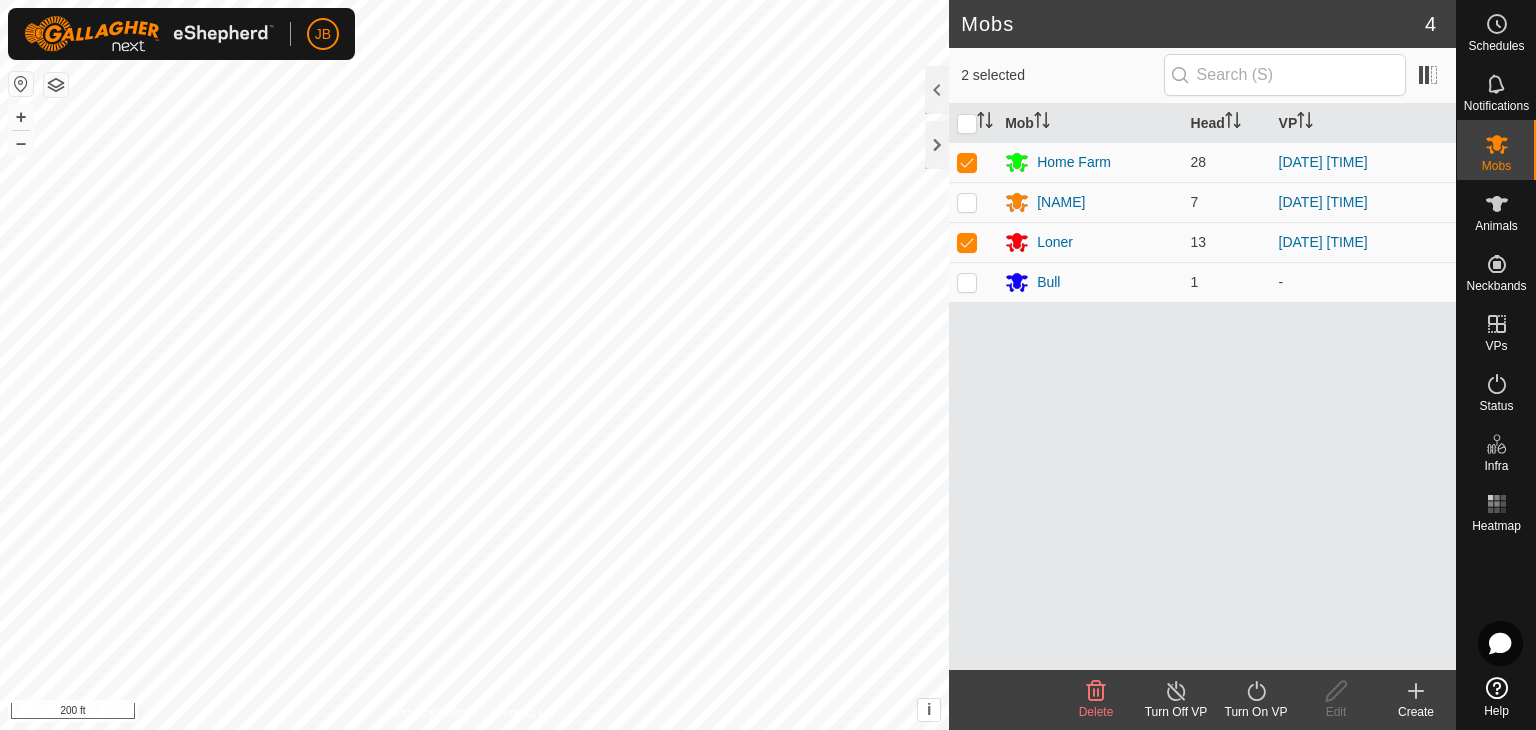 click 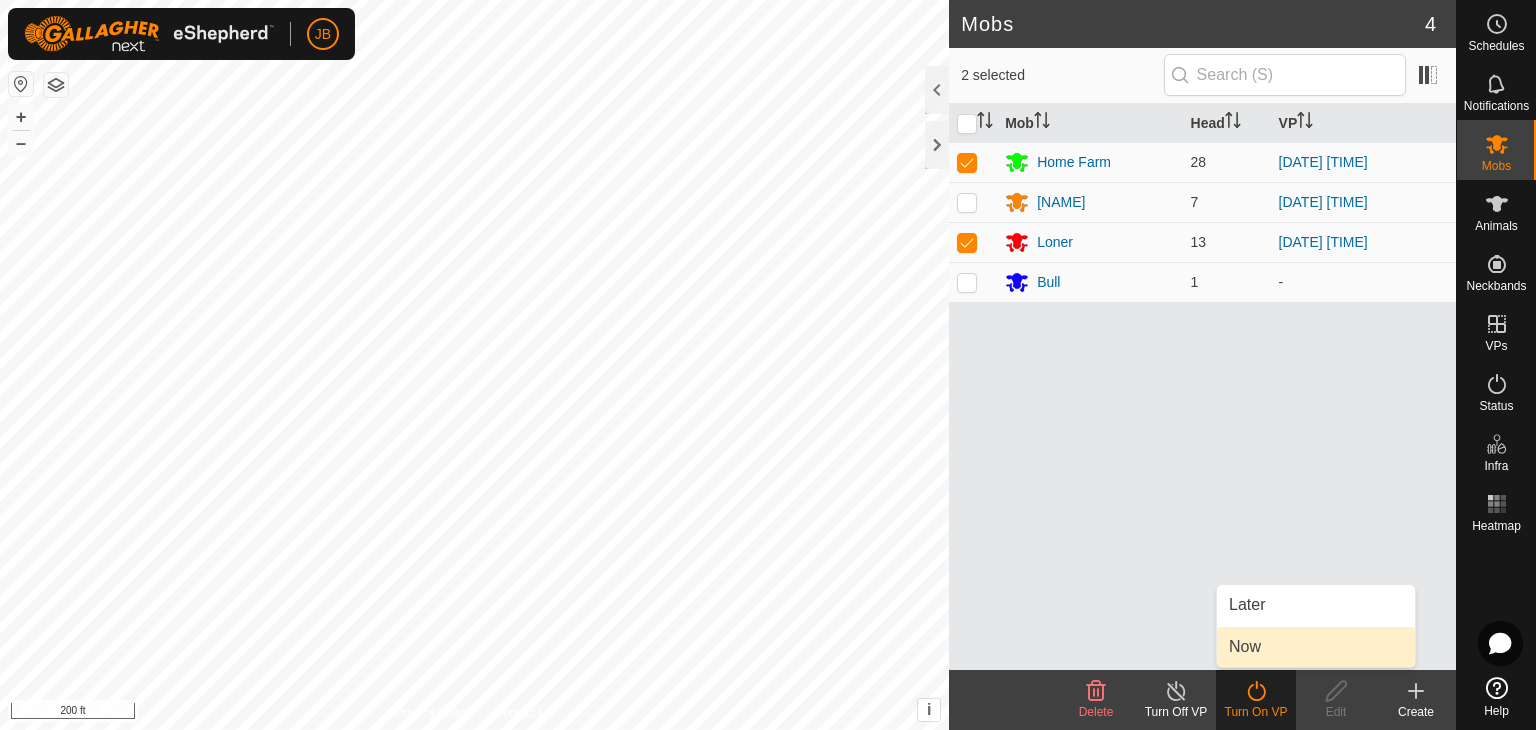 click on "Now" at bounding box center [1316, 647] 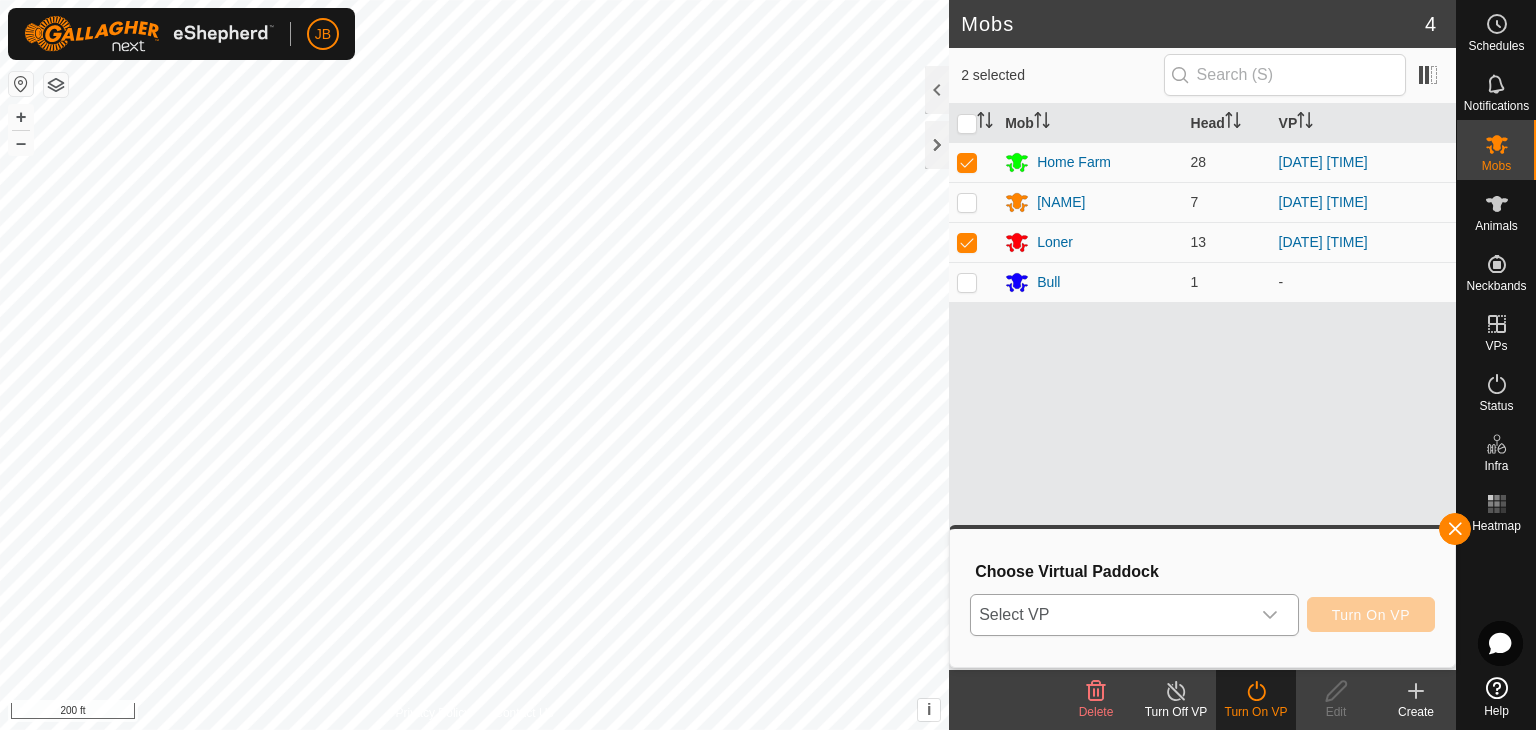 click 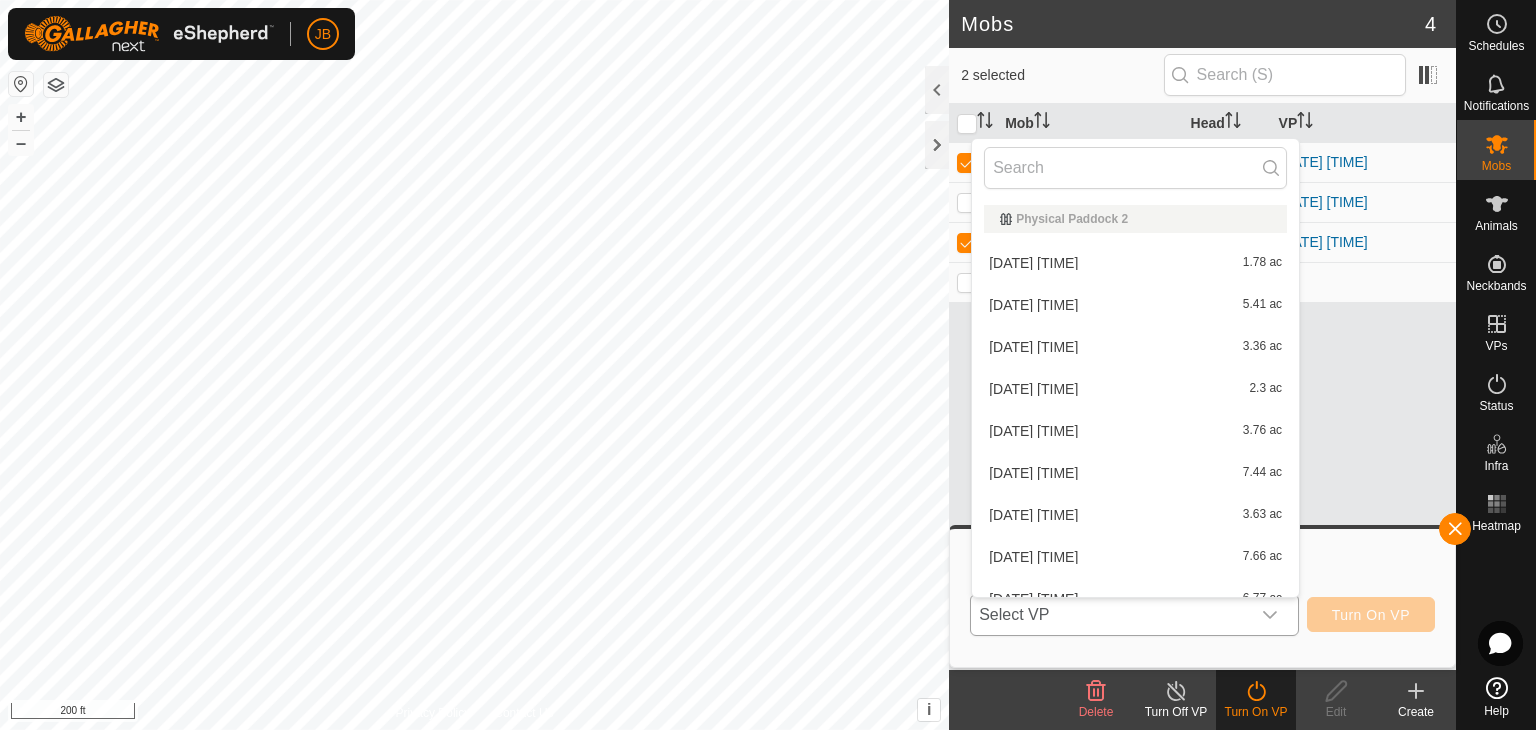 scroll, scrollTop: 22, scrollLeft: 0, axis: vertical 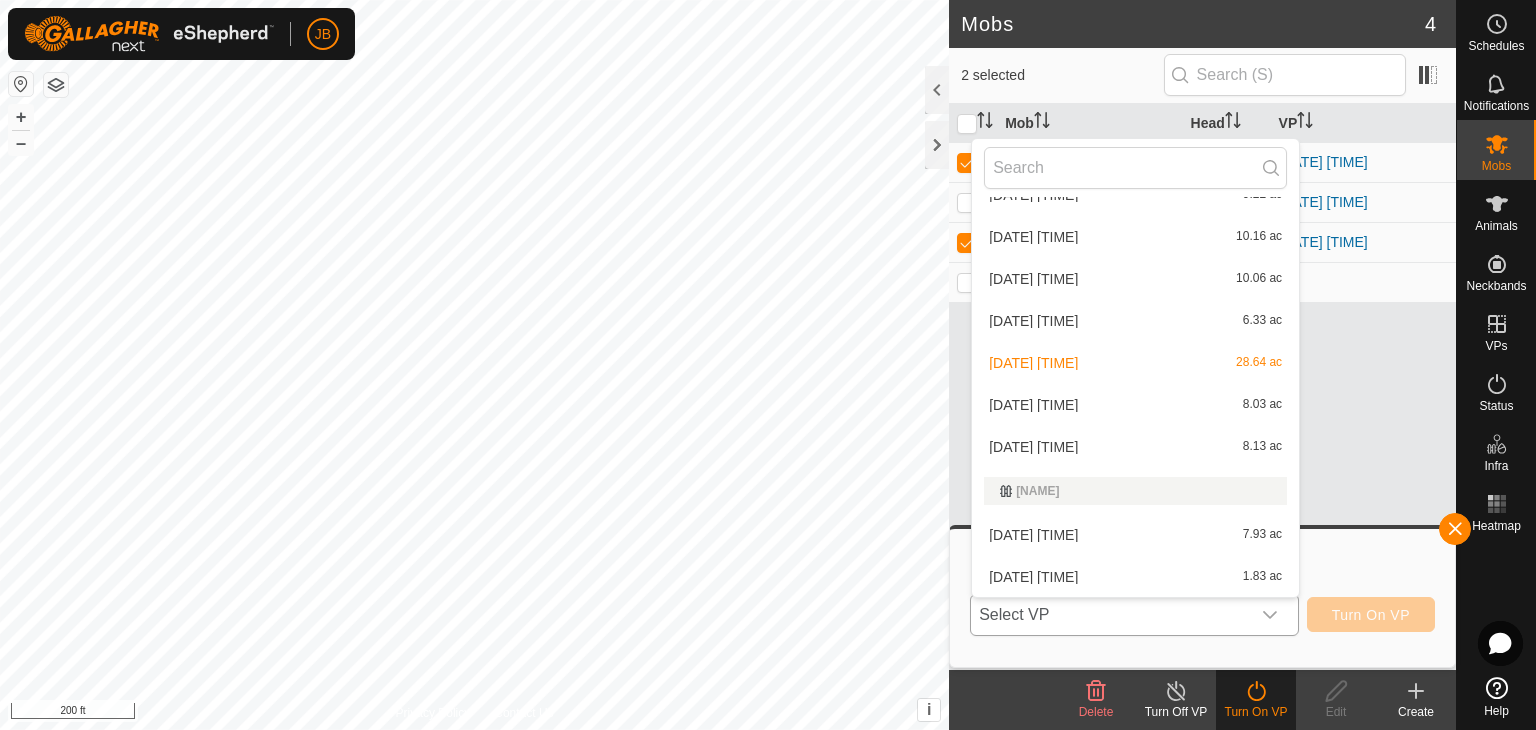 click on "[DATE] [TIME] [NUMBER] ac" at bounding box center [1135, 447] 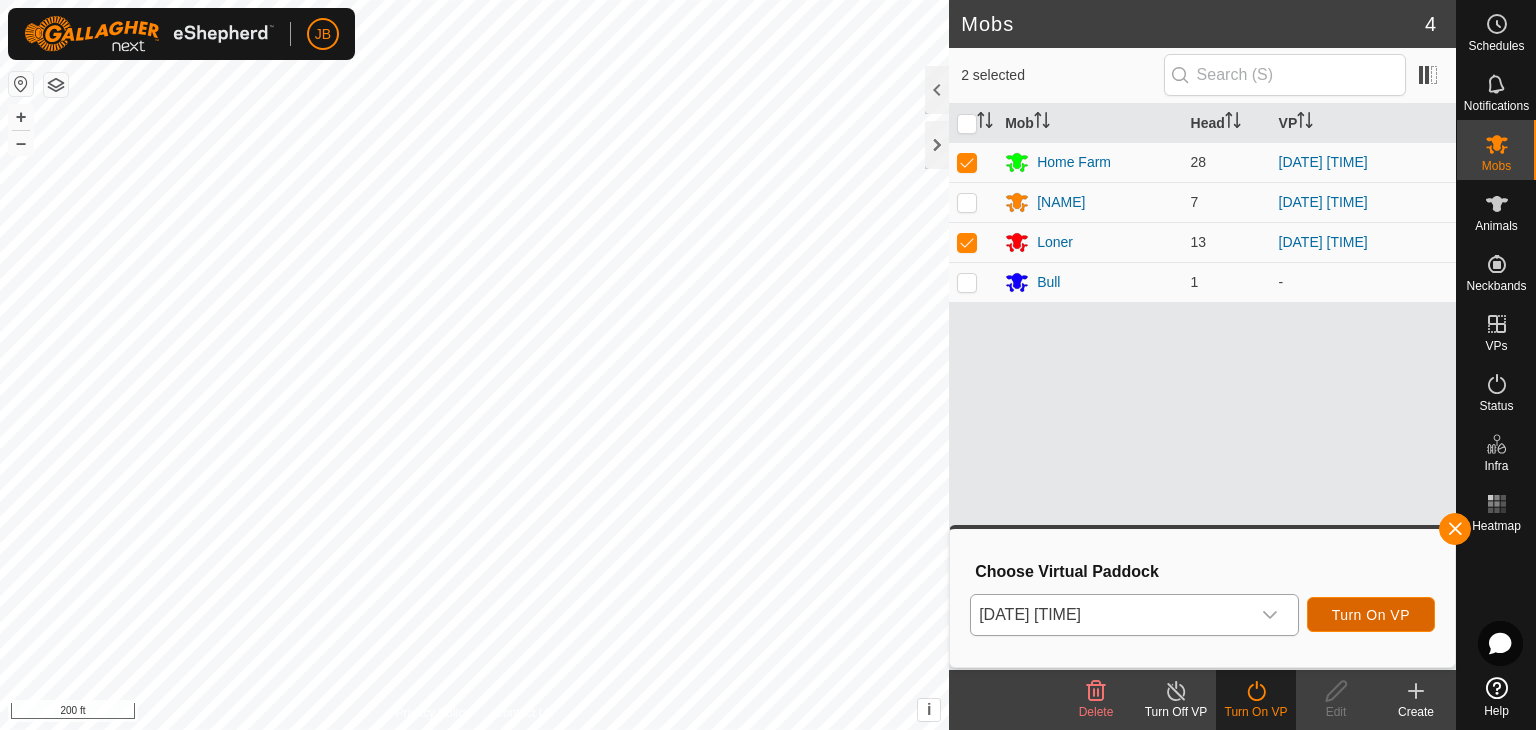 click on "Turn On VP" at bounding box center (1371, 615) 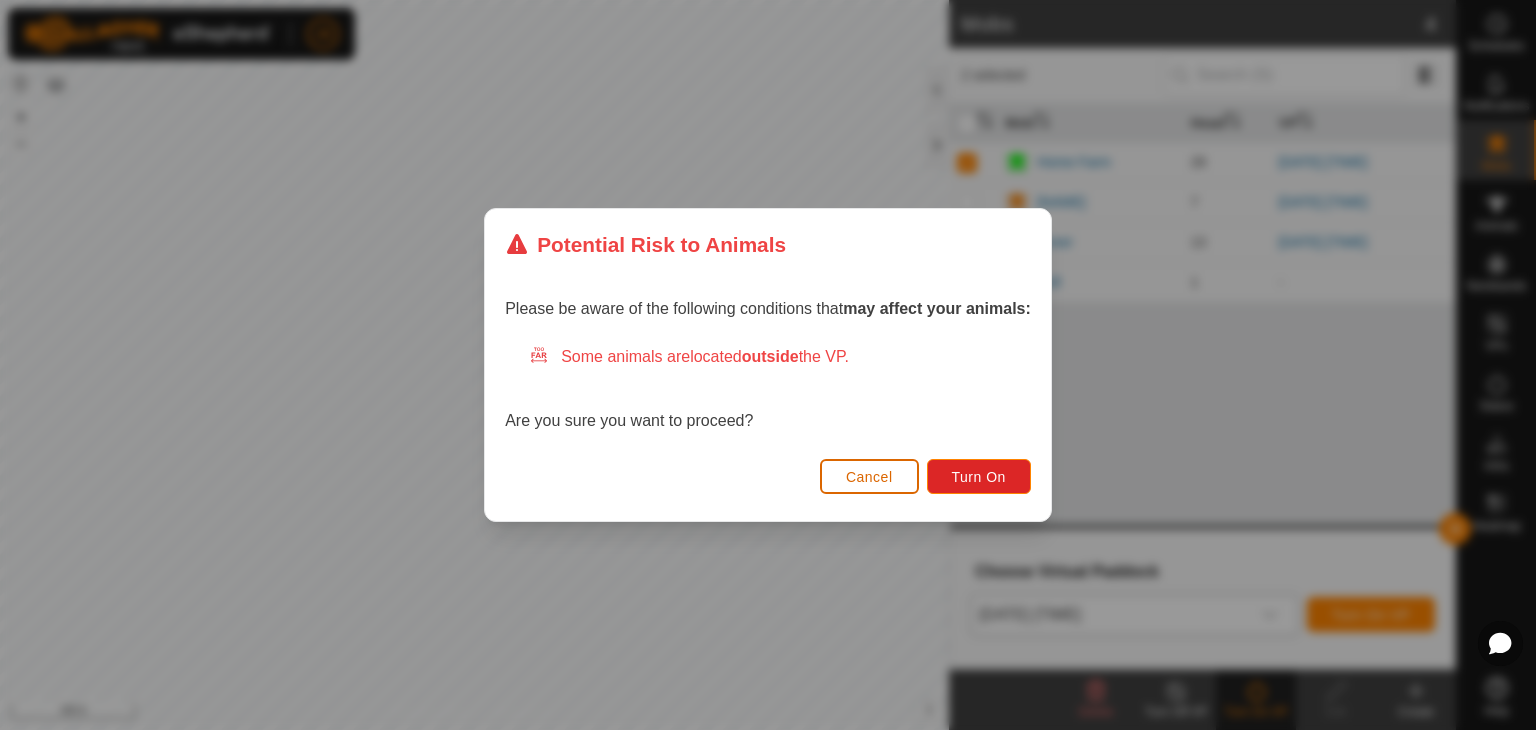 click on "Cancel" at bounding box center (869, 477) 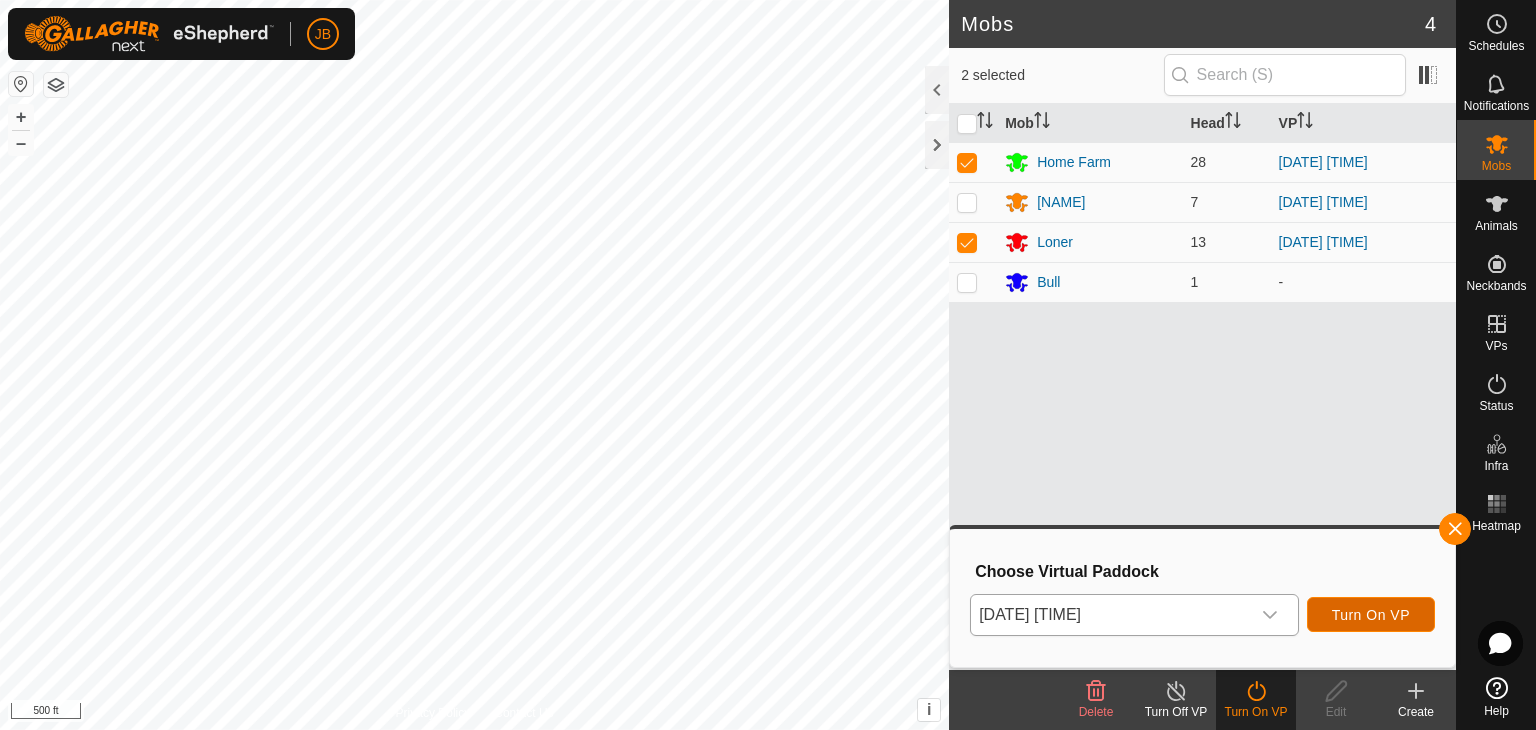 click on "Turn On VP" at bounding box center (1371, 615) 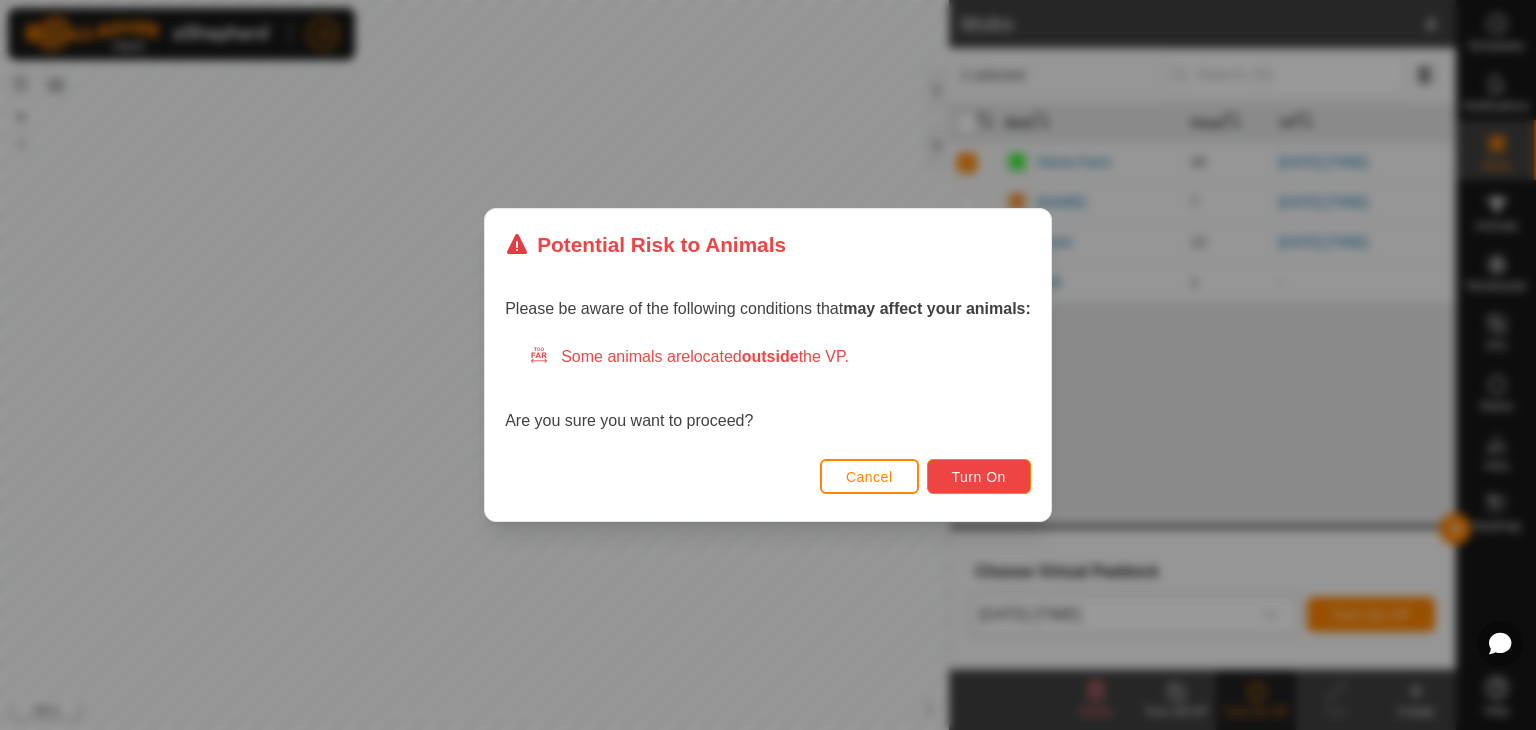 click on "Turn On" at bounding box center (979, 477) 